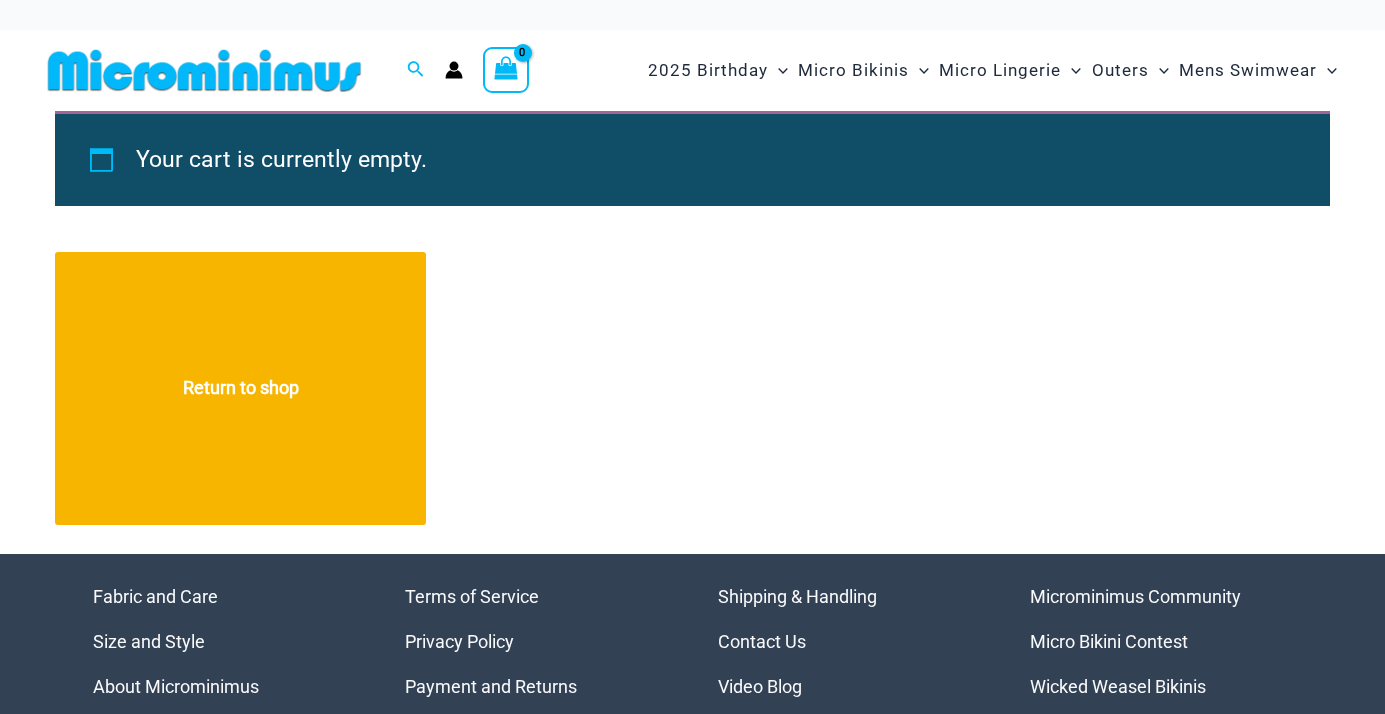 scroll, scrollTop: 0, scrollLeft: 0, axis: both 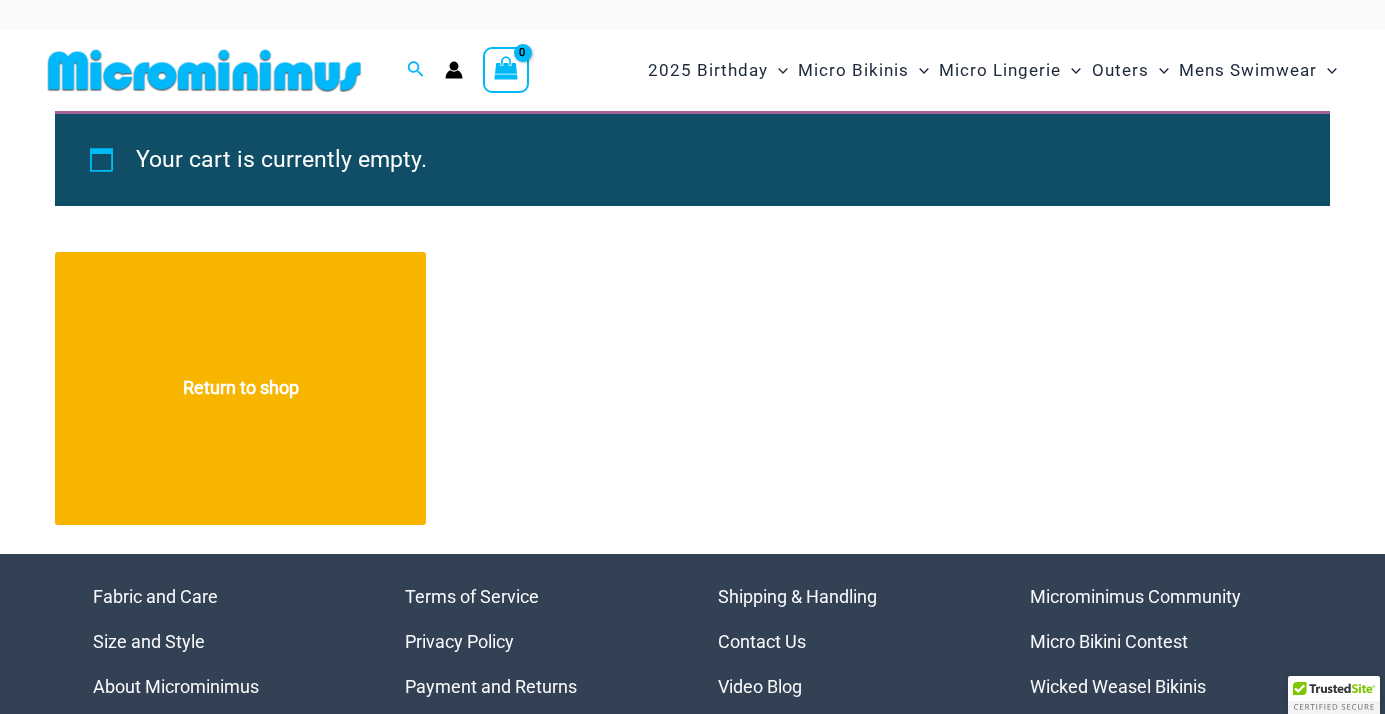 click at bounding box center (204, 70) 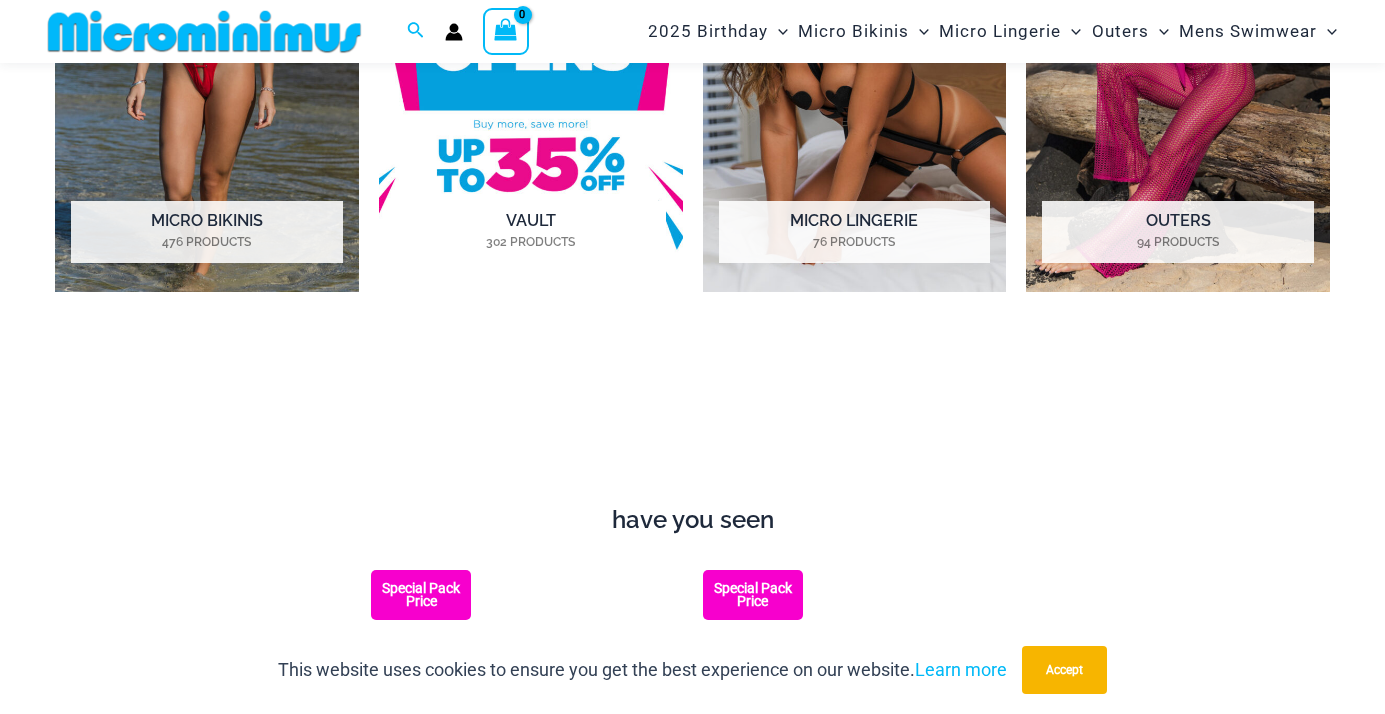 scroll, scrollTop: 1117, scrollLeft: 0, axis: vertical 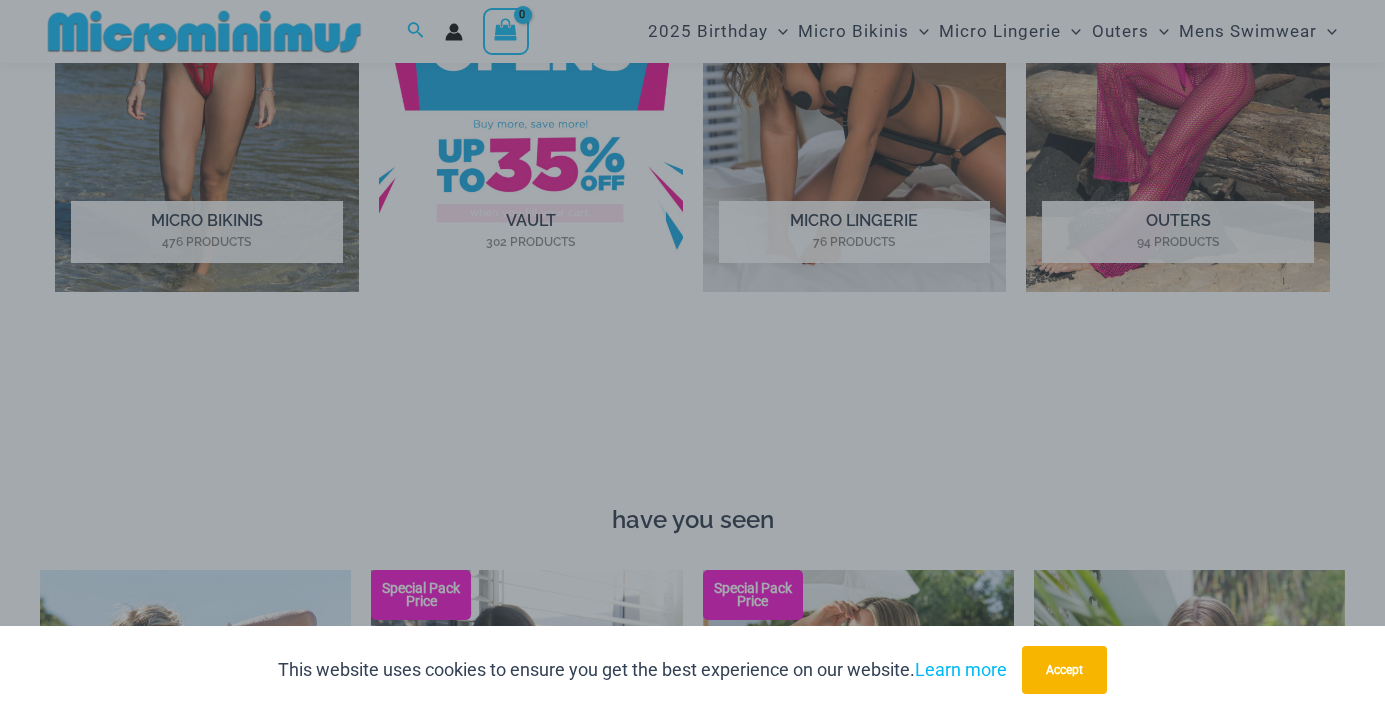 drag, startPoint x: 553, startPoint y: 180, endPoint x: 542, endPoint y: 236, distance: 57.070133 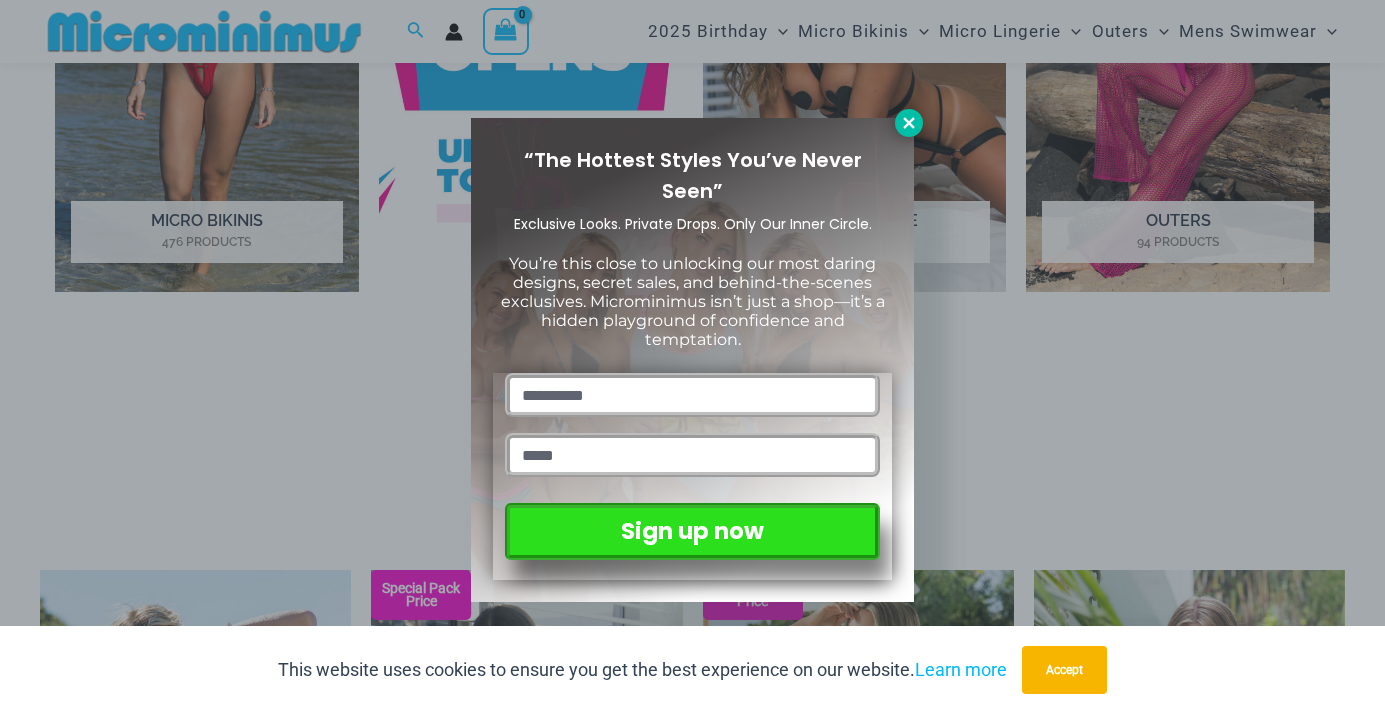 click 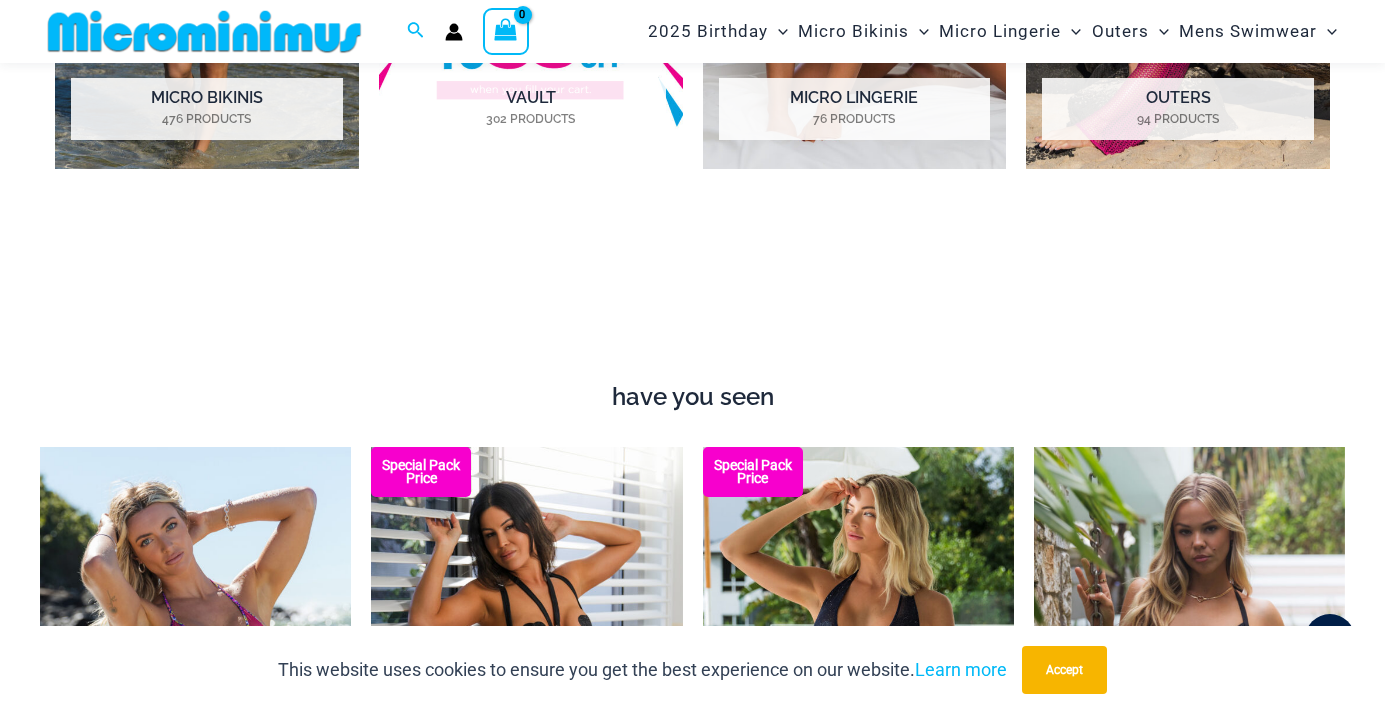 scroll, scrollTop: 1057, scrollLeft: 0, axis: vertical 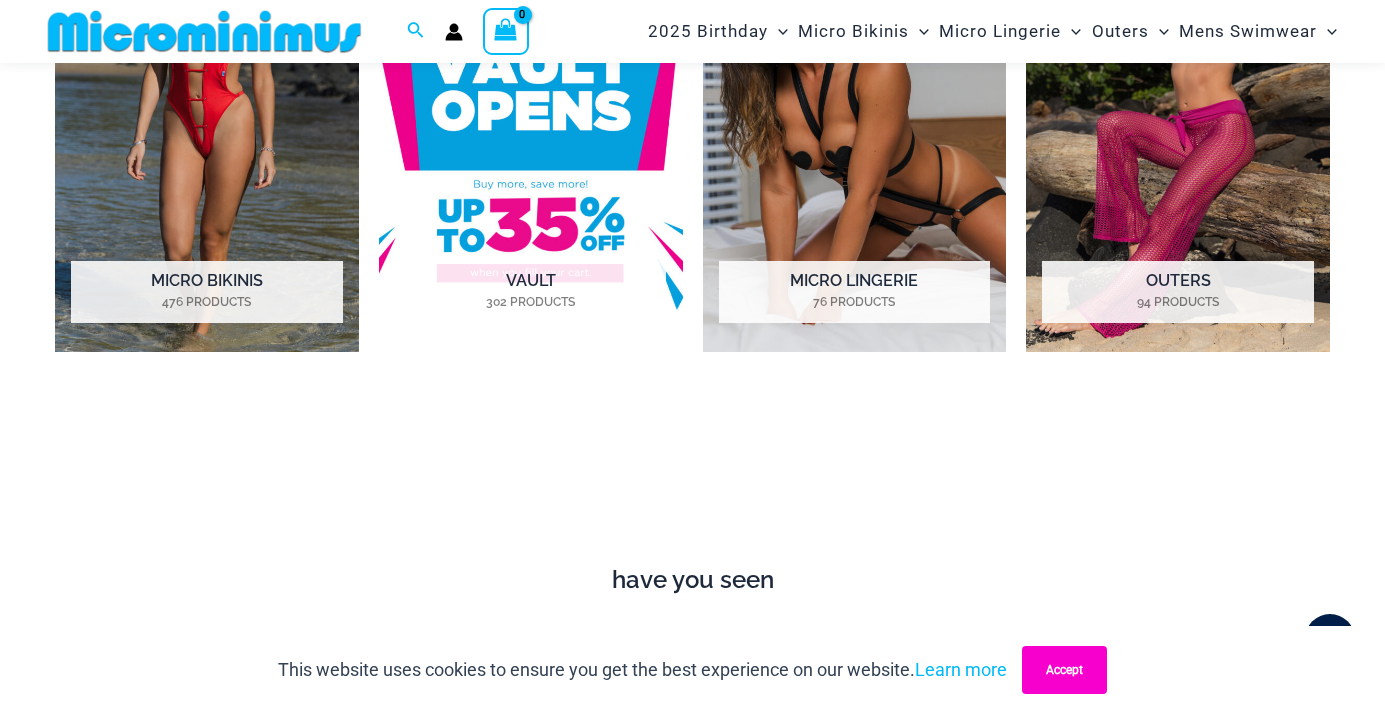 click on "Accept" at bounding box center [1064, 670] 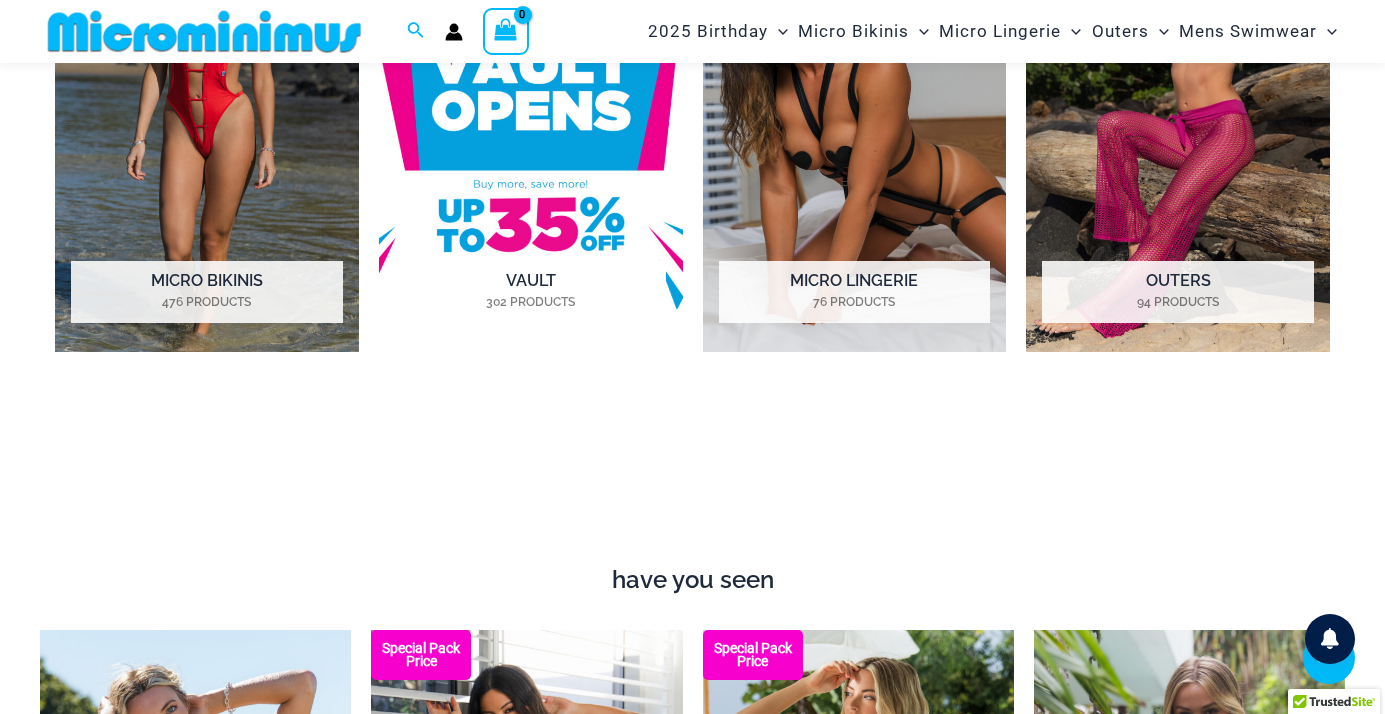 click at bounding box center (531, 117) 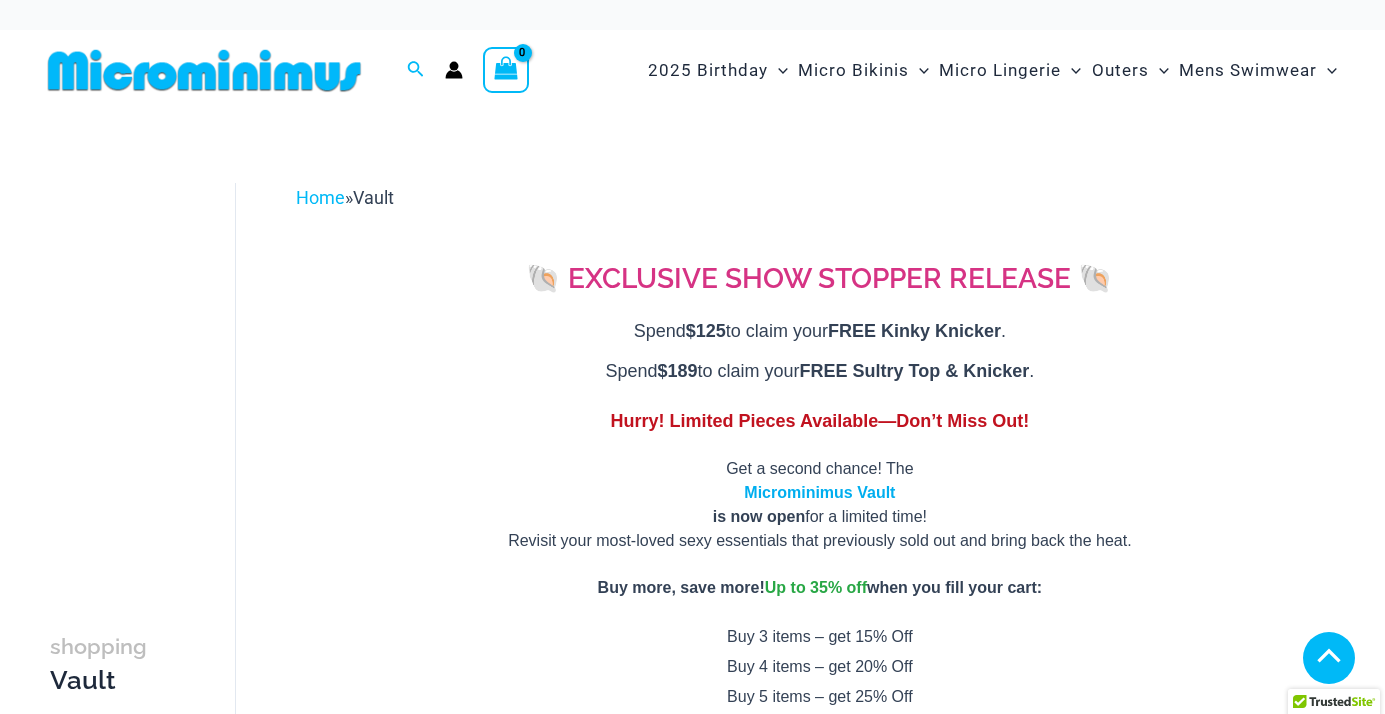 scroll, scrollTop: 1420, scrollLeft: 0, axis: vertical 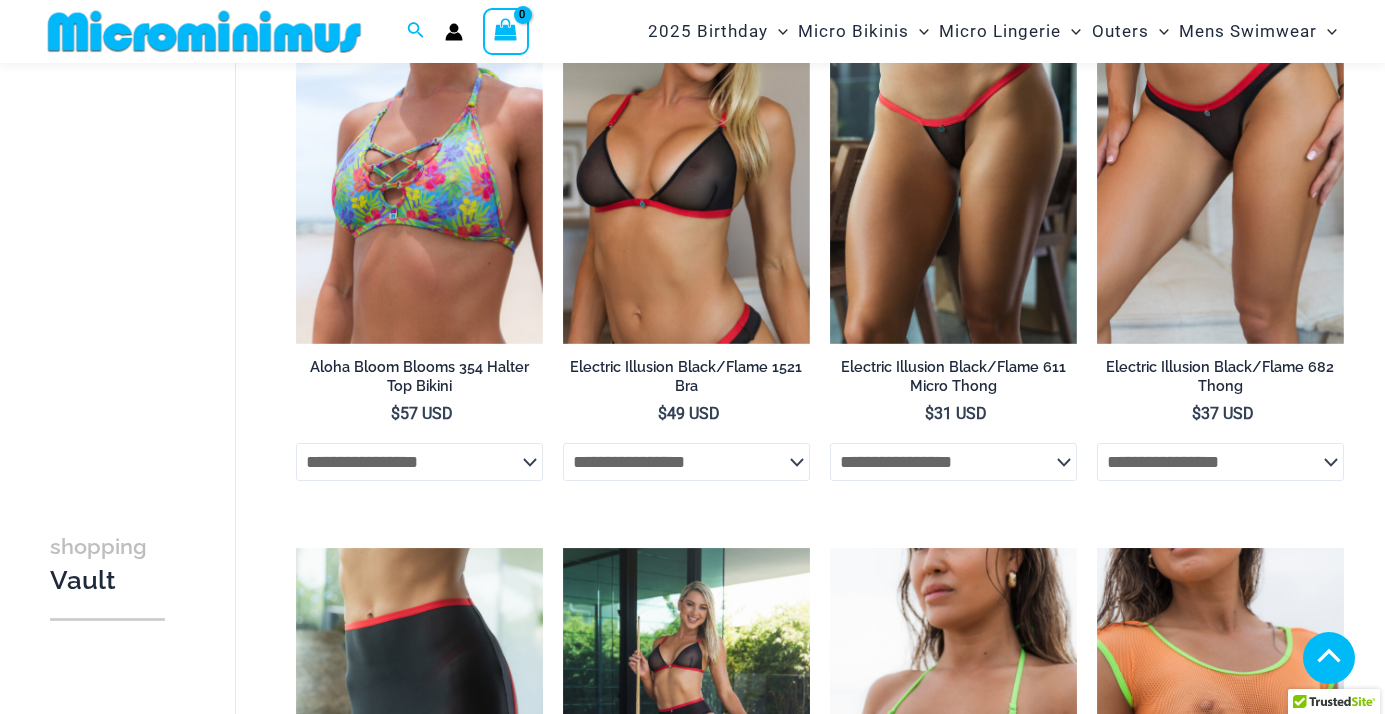 click on "2" at bounding box center (373, 4035) 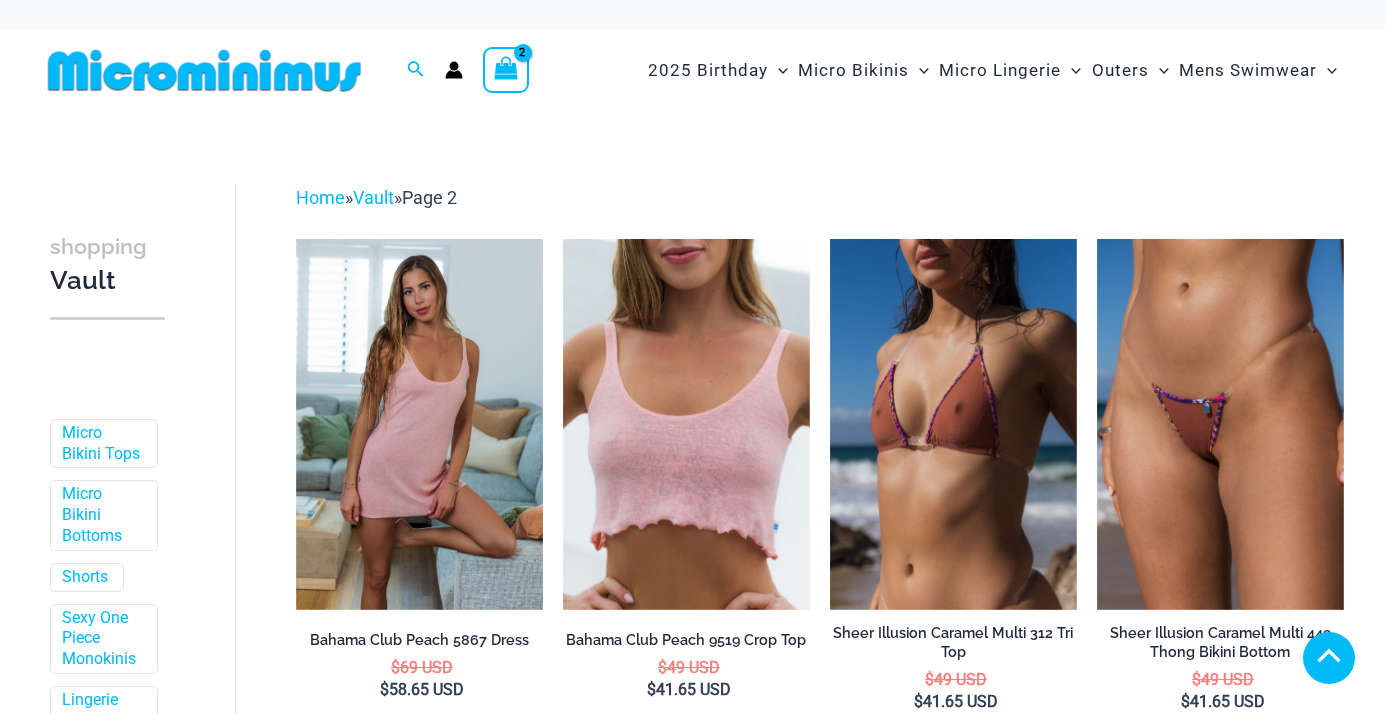 scroll, scrollTop: 1561, scrollLeft: 0, axis: vertical 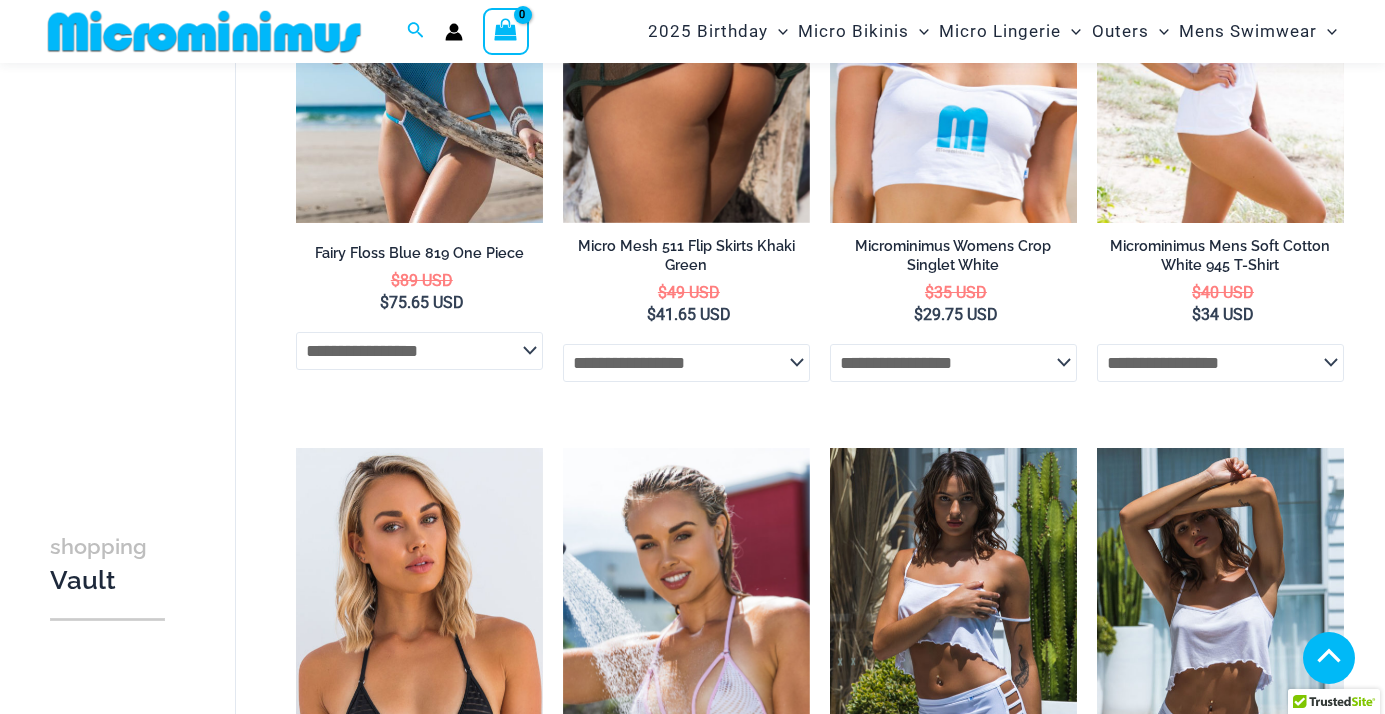 click on "**********" 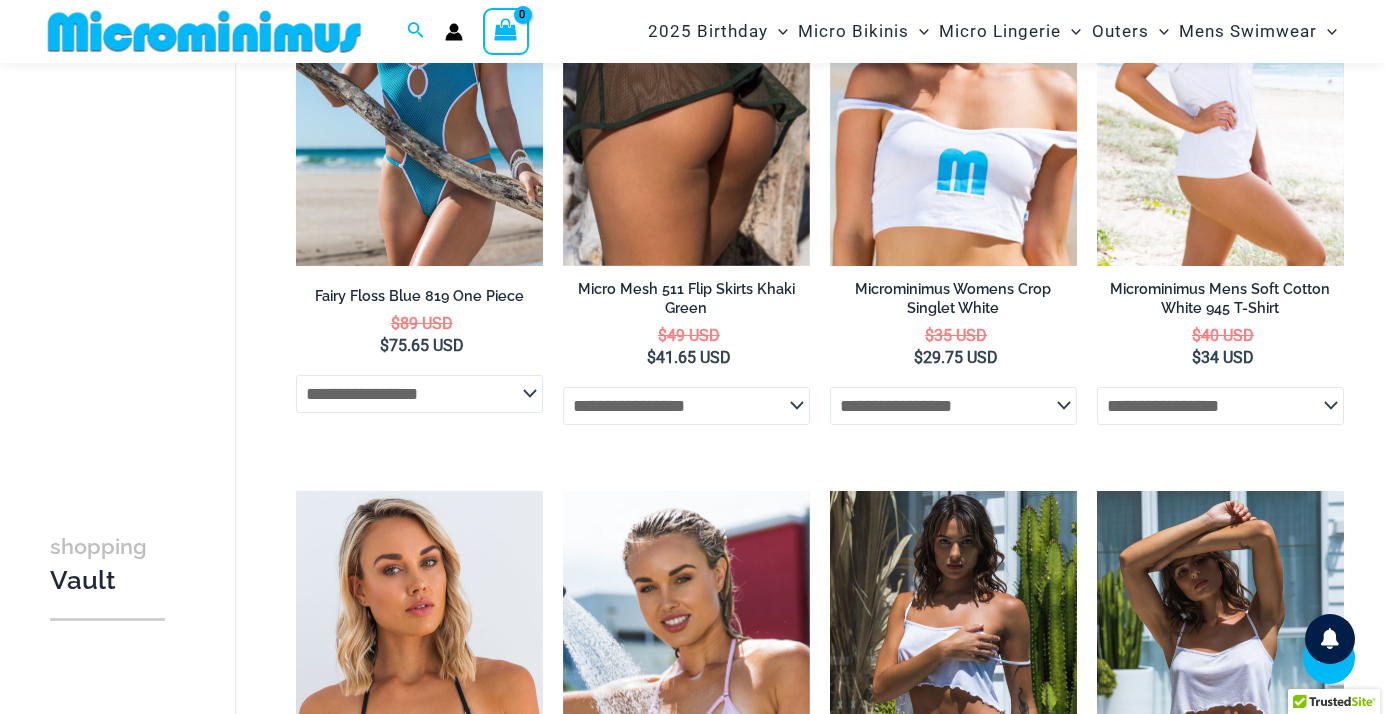 scroll, scrollTop: 1547, scrollLeft: 0, axis: vertical 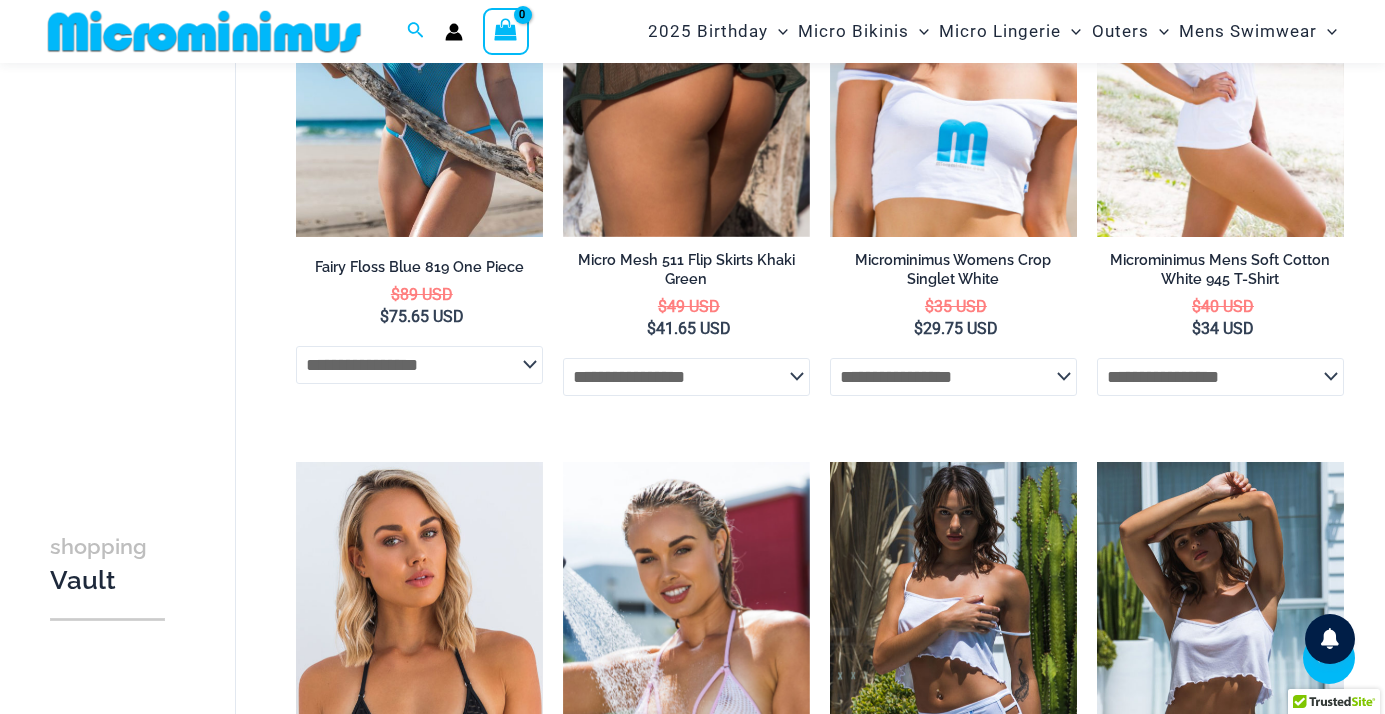 click on "**********" 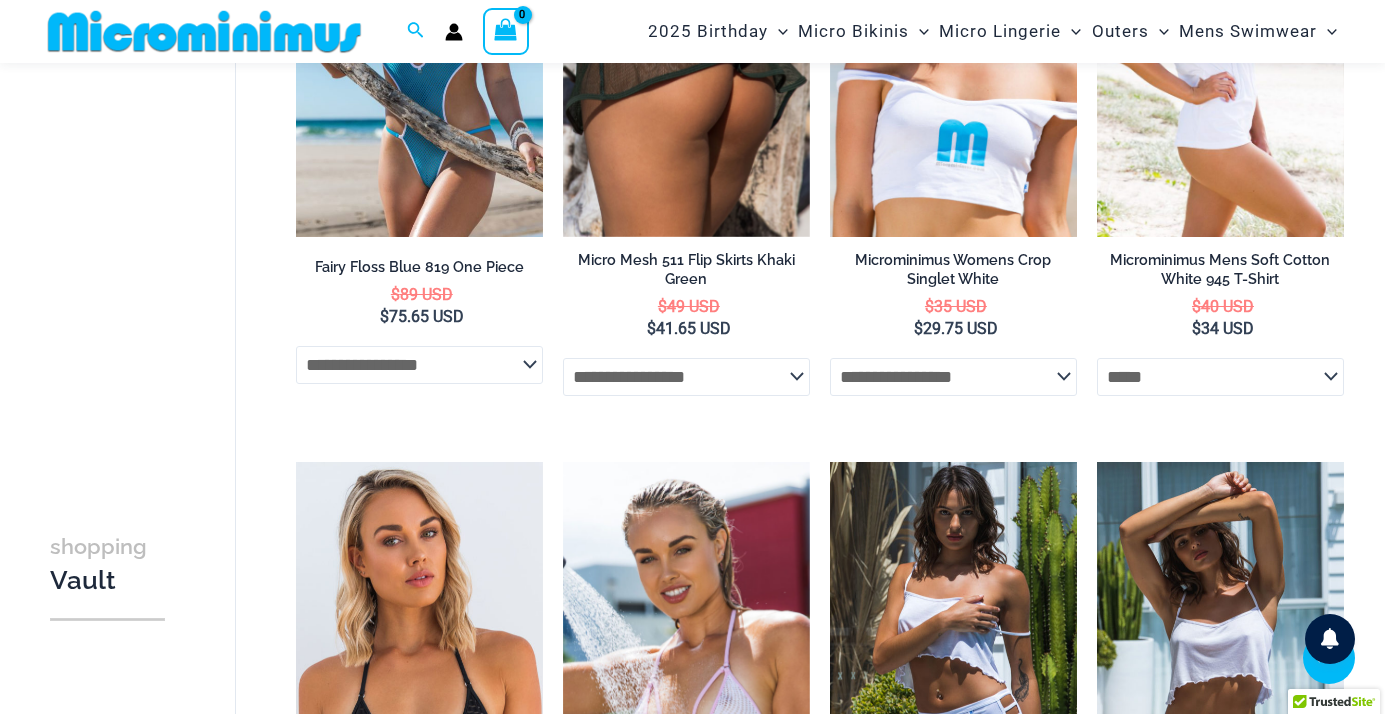 select on "*****" 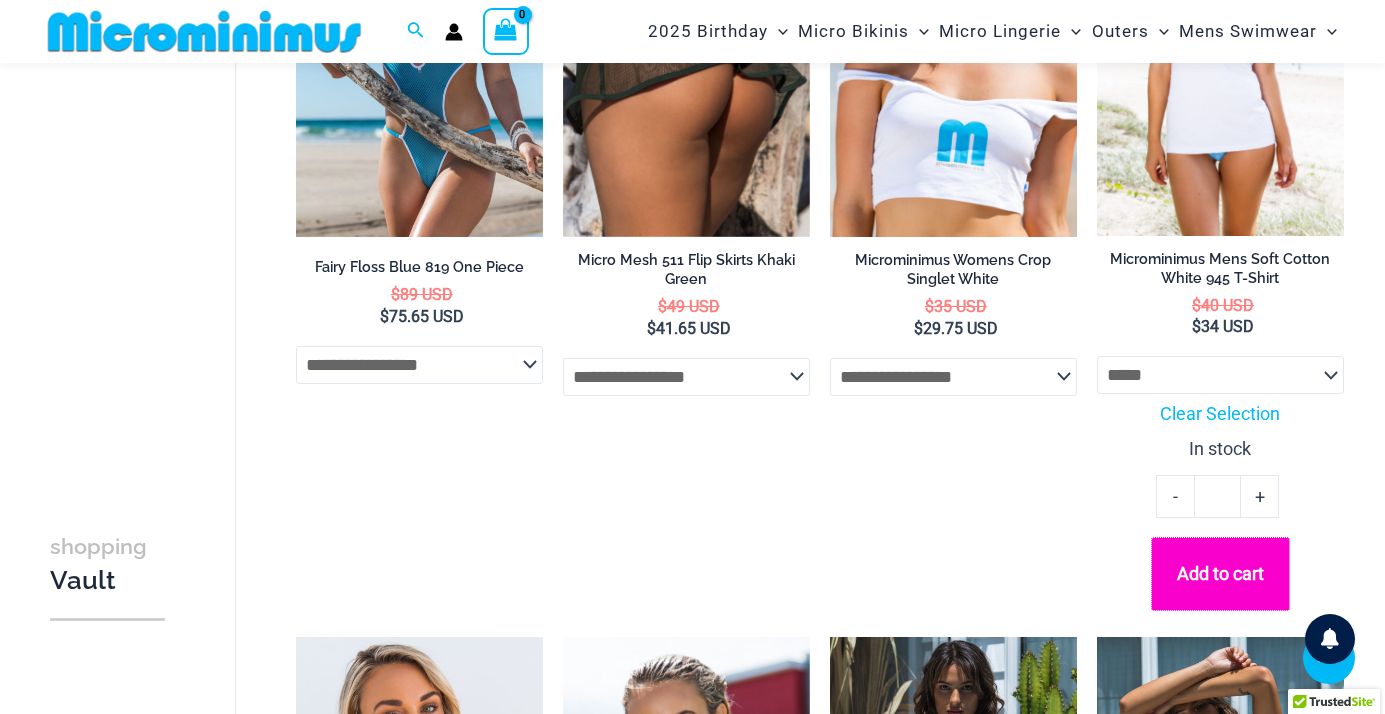 click on "Add to cart" 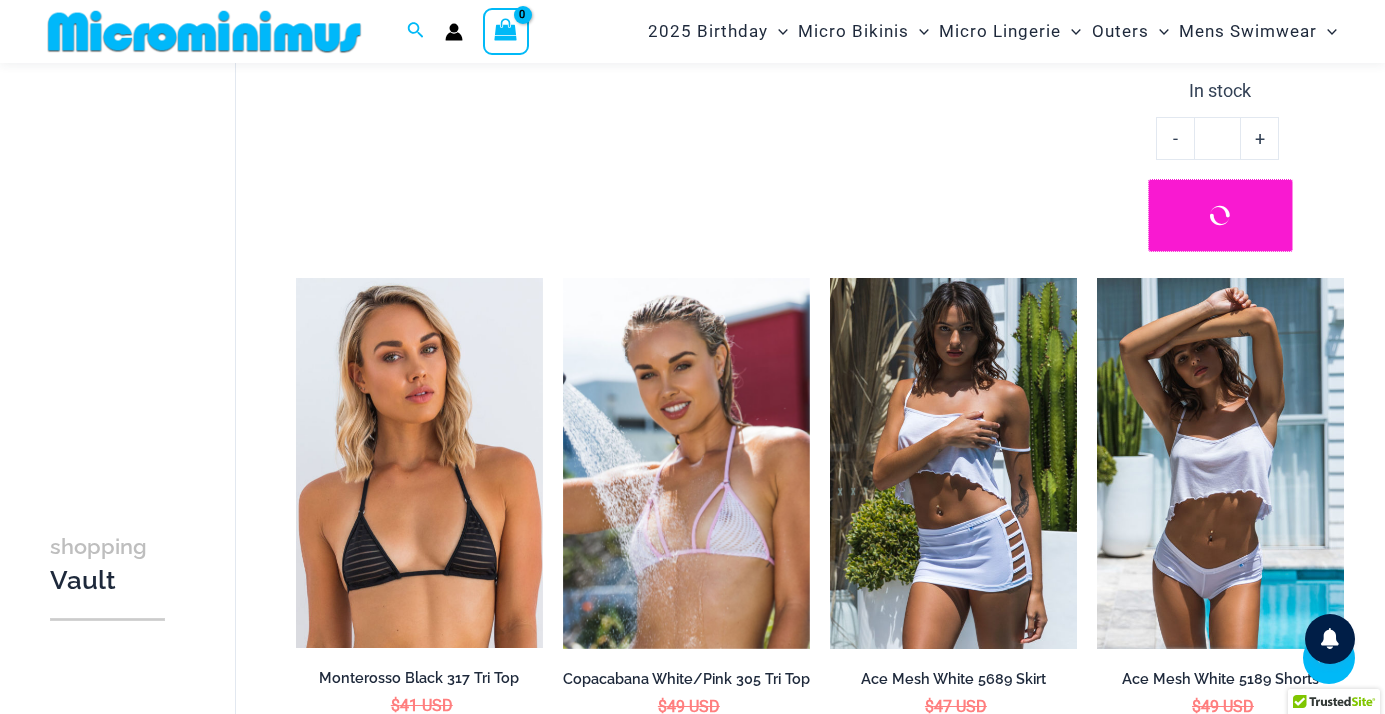 scroll, scrollTop: 1971, scrollLeft: 0, axis: vertical 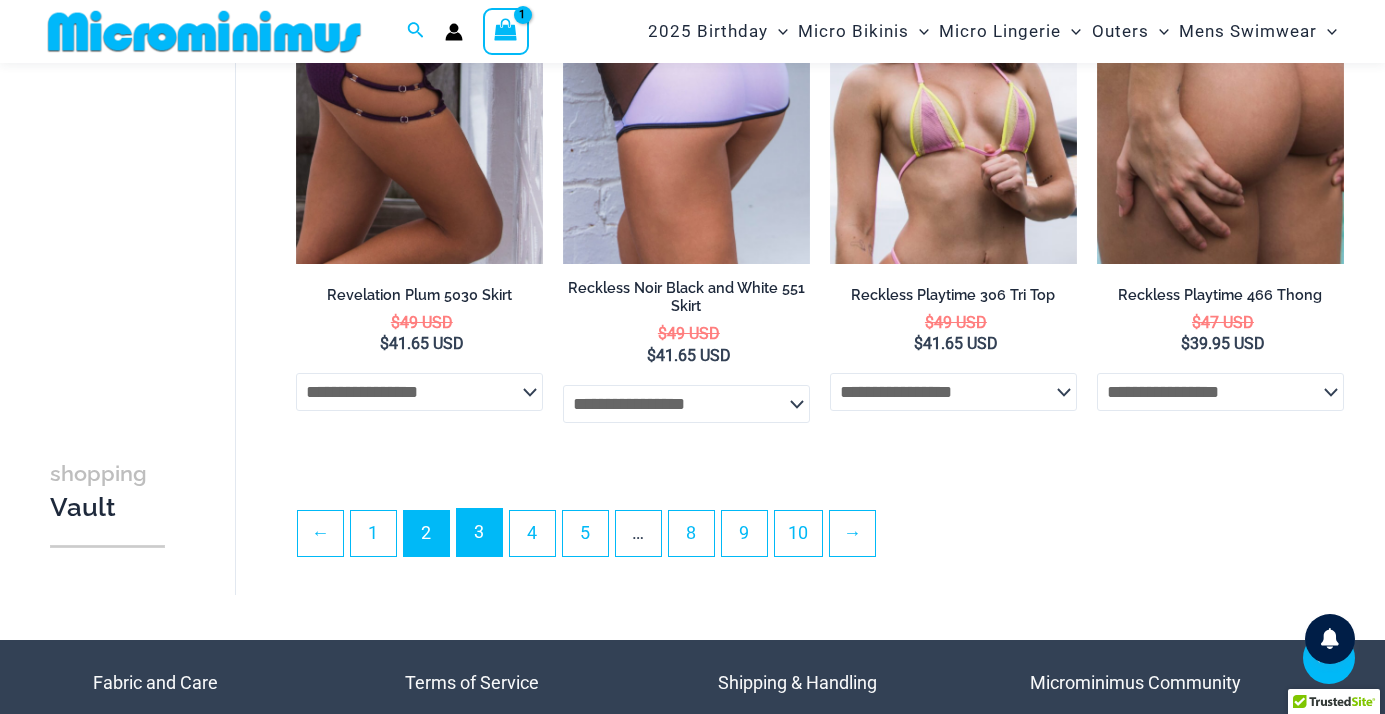 click on "3" at bounding box center [479, 532] 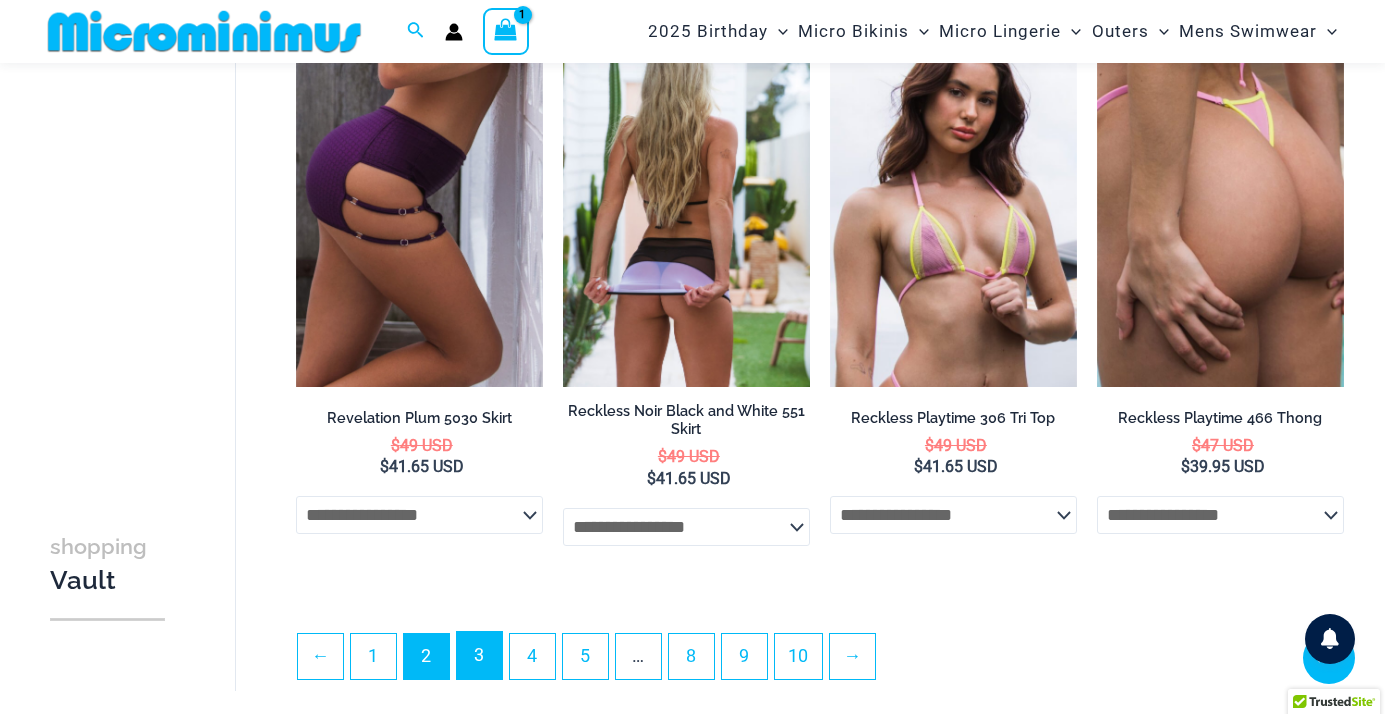 scroll, scrollTop: 4587, scrollLeft: 0, axis: vertical 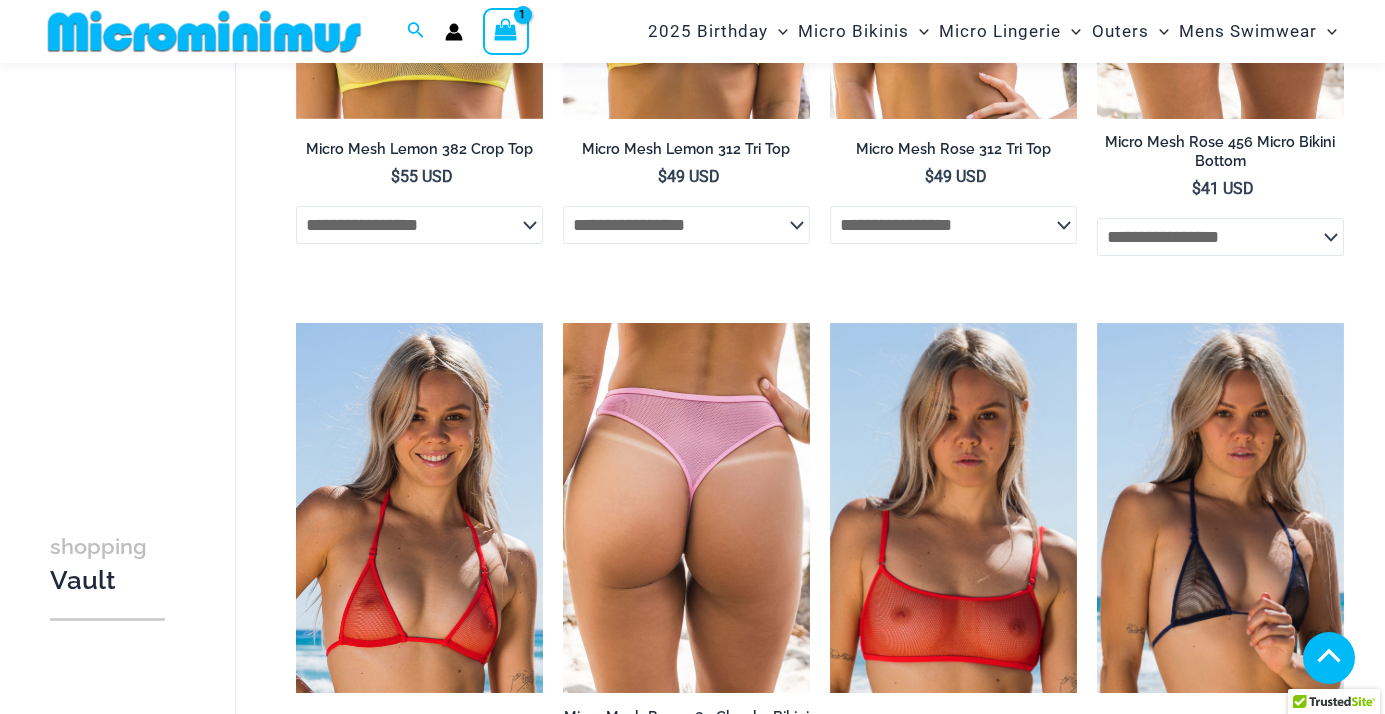 drag, startPoint x: 1049, startPoint y: 221, endPoint x: 1010, endPoint y: 296, distance: 84.53402 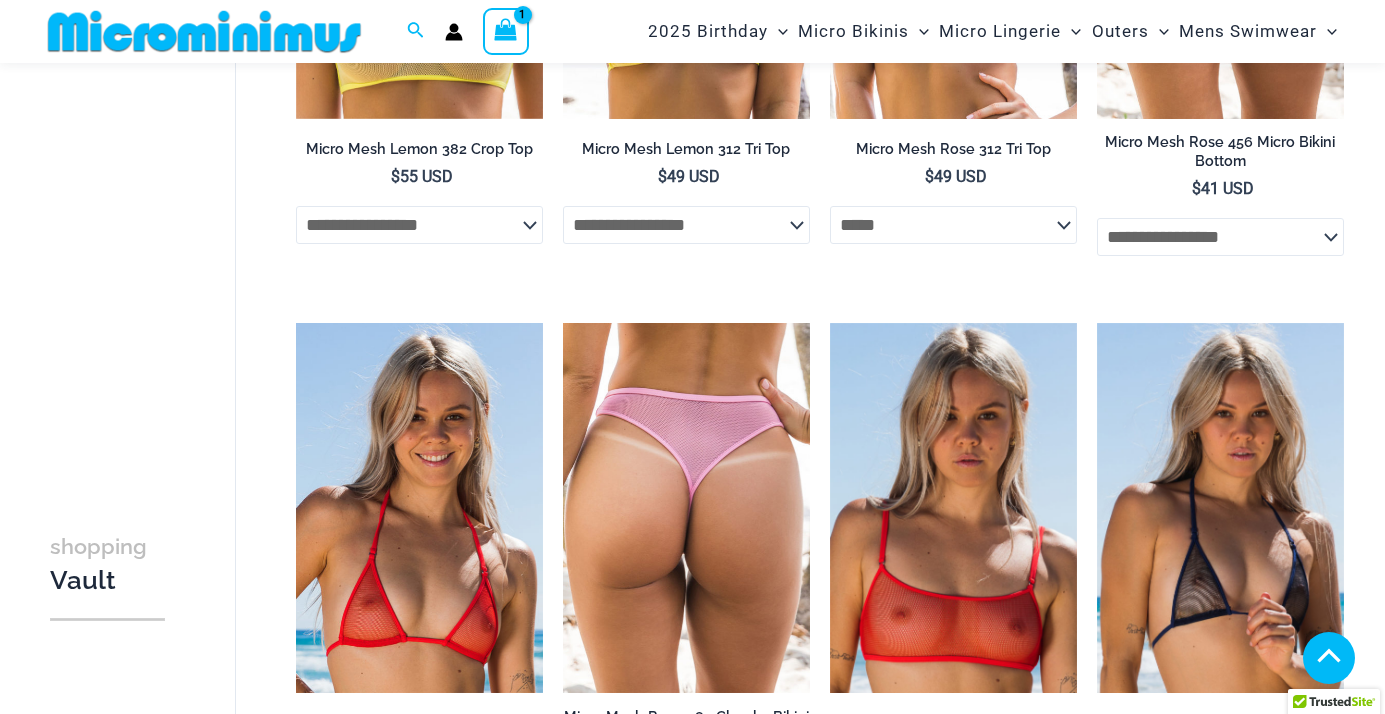 select on "*****" 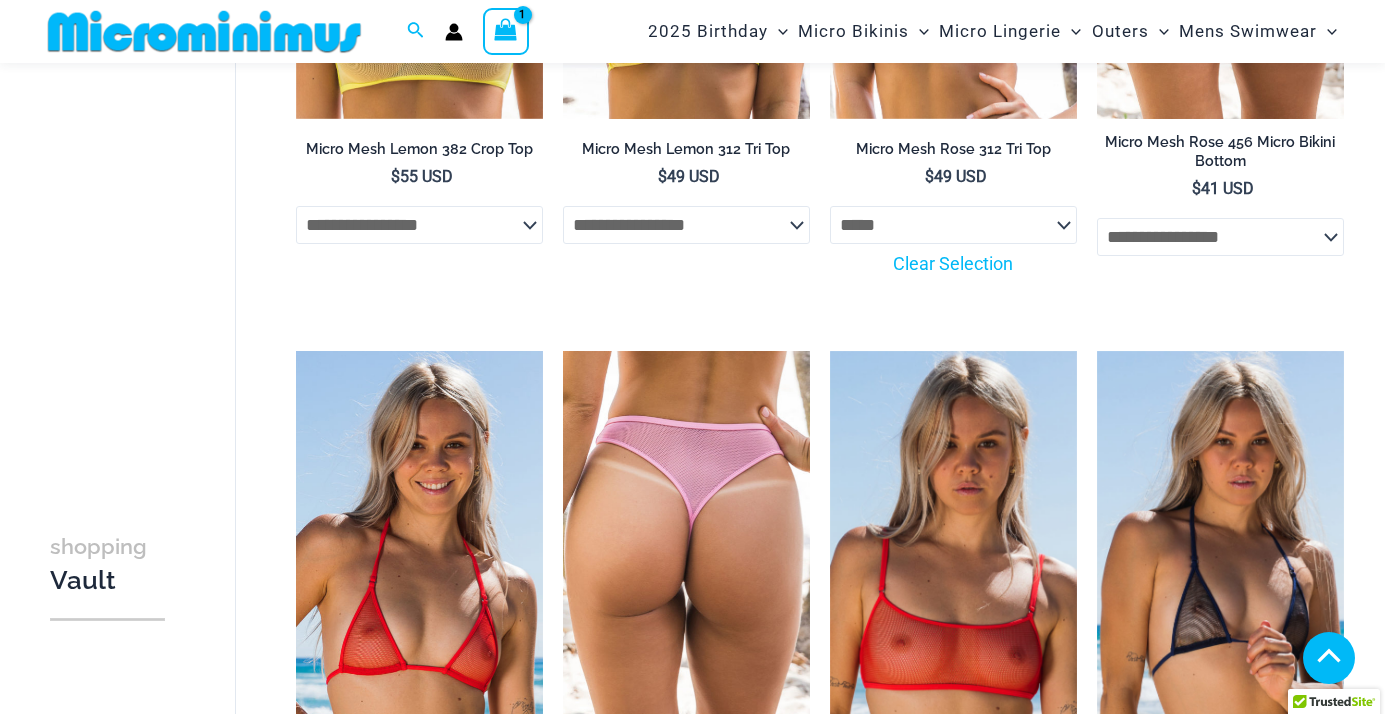 scroll, scrollTop: 351, scrollLeft: 0, axis: vertical 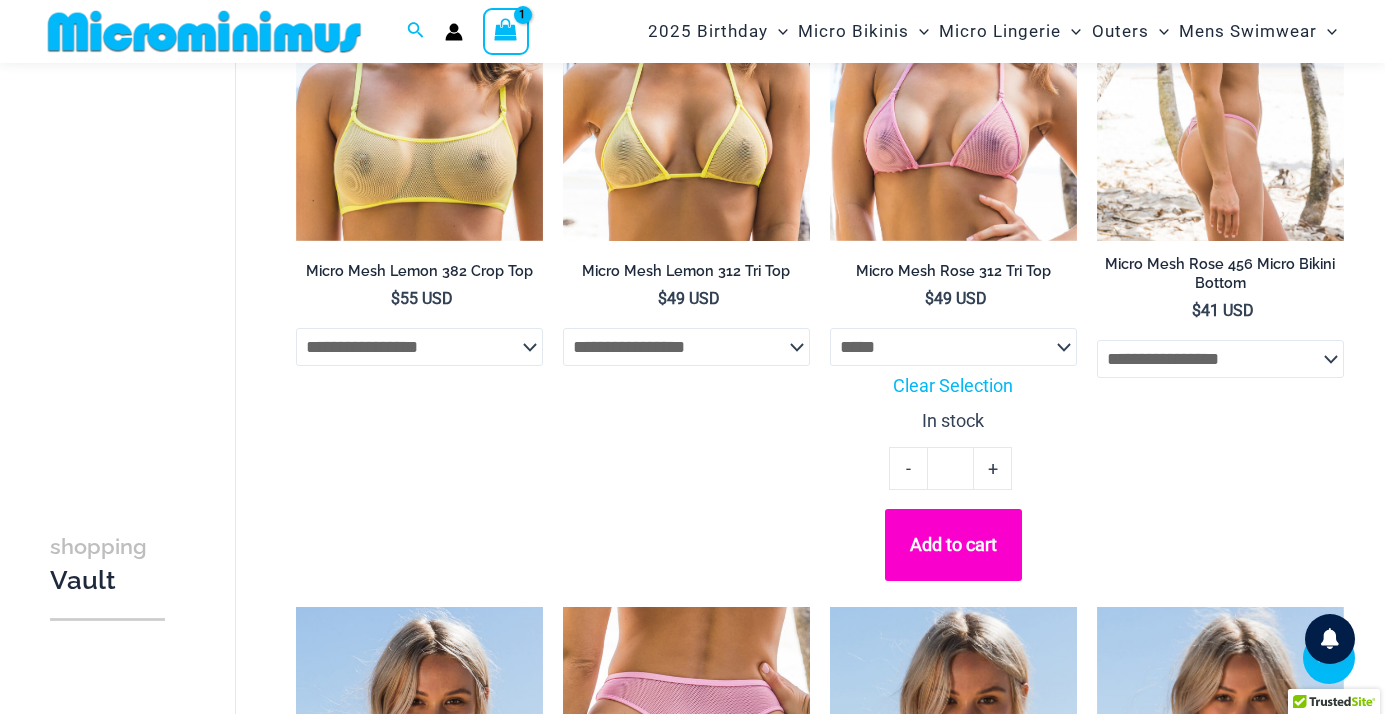 click on "**********" 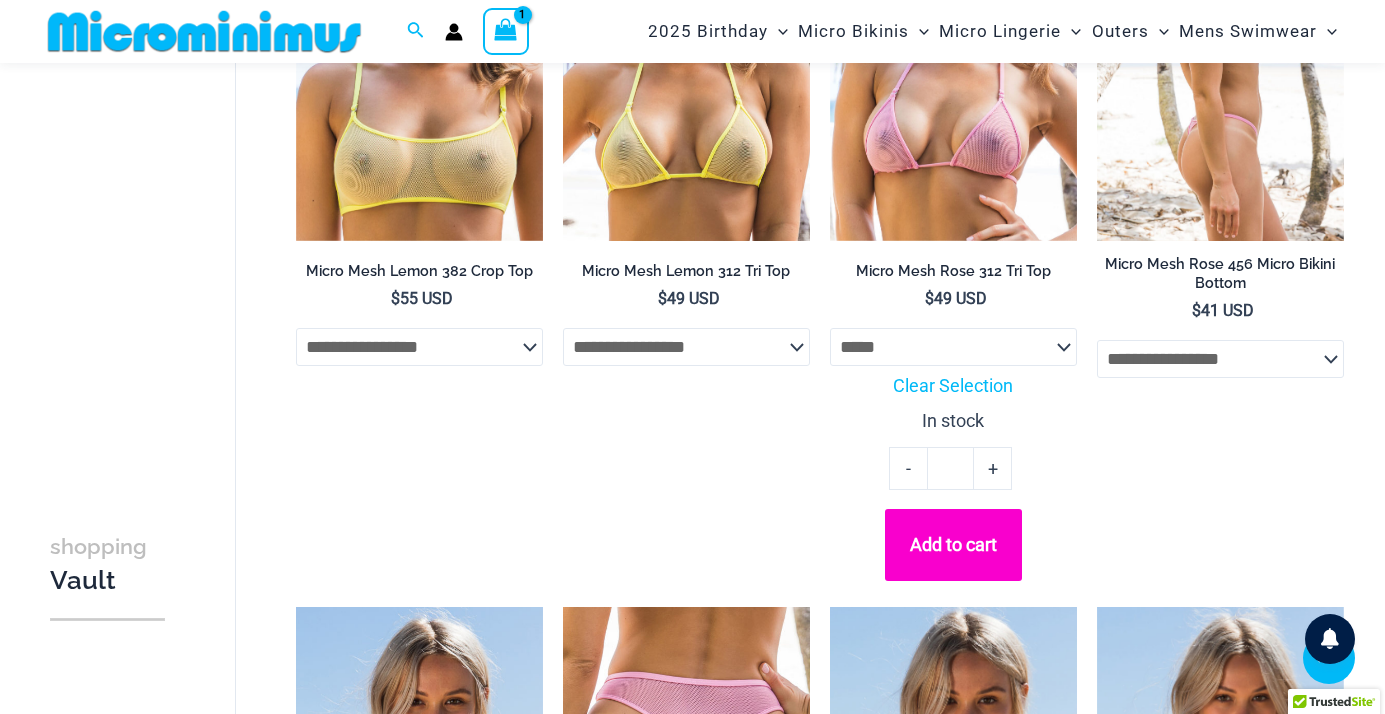 select on "*******" 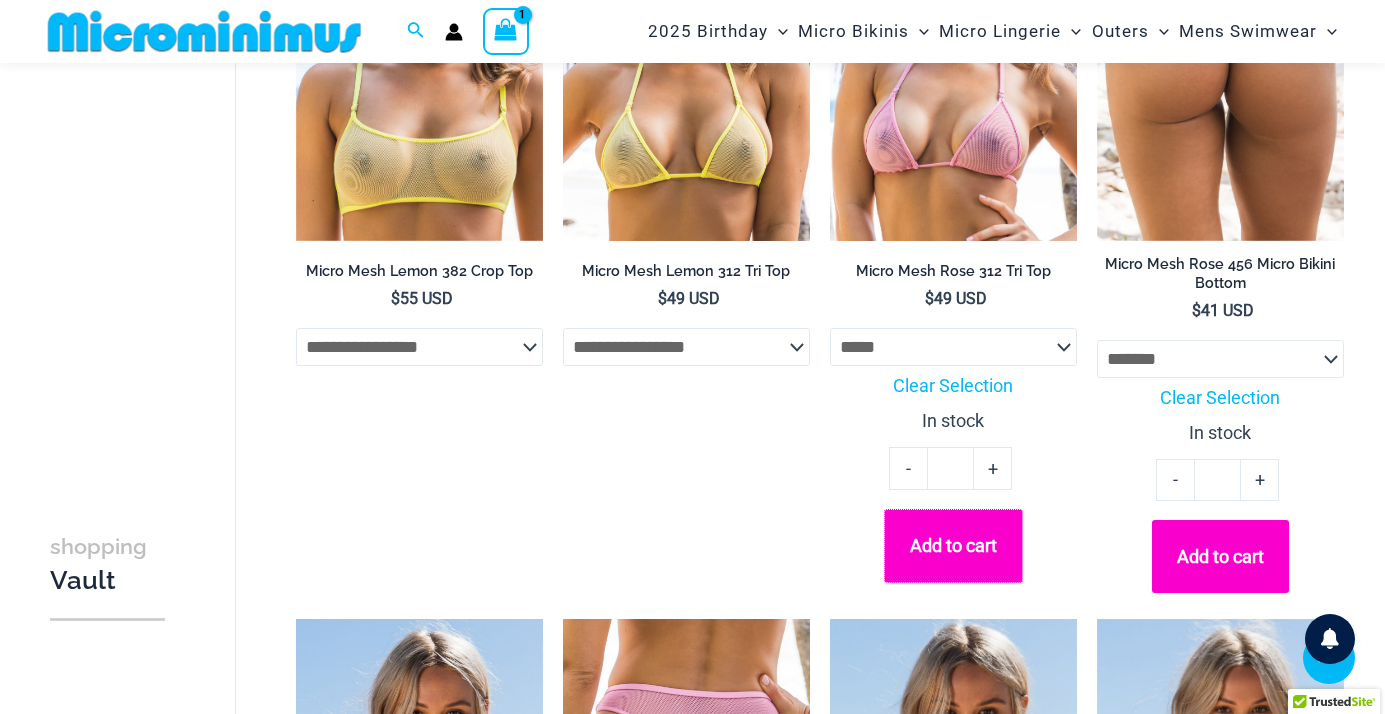 click on "Add to cart" 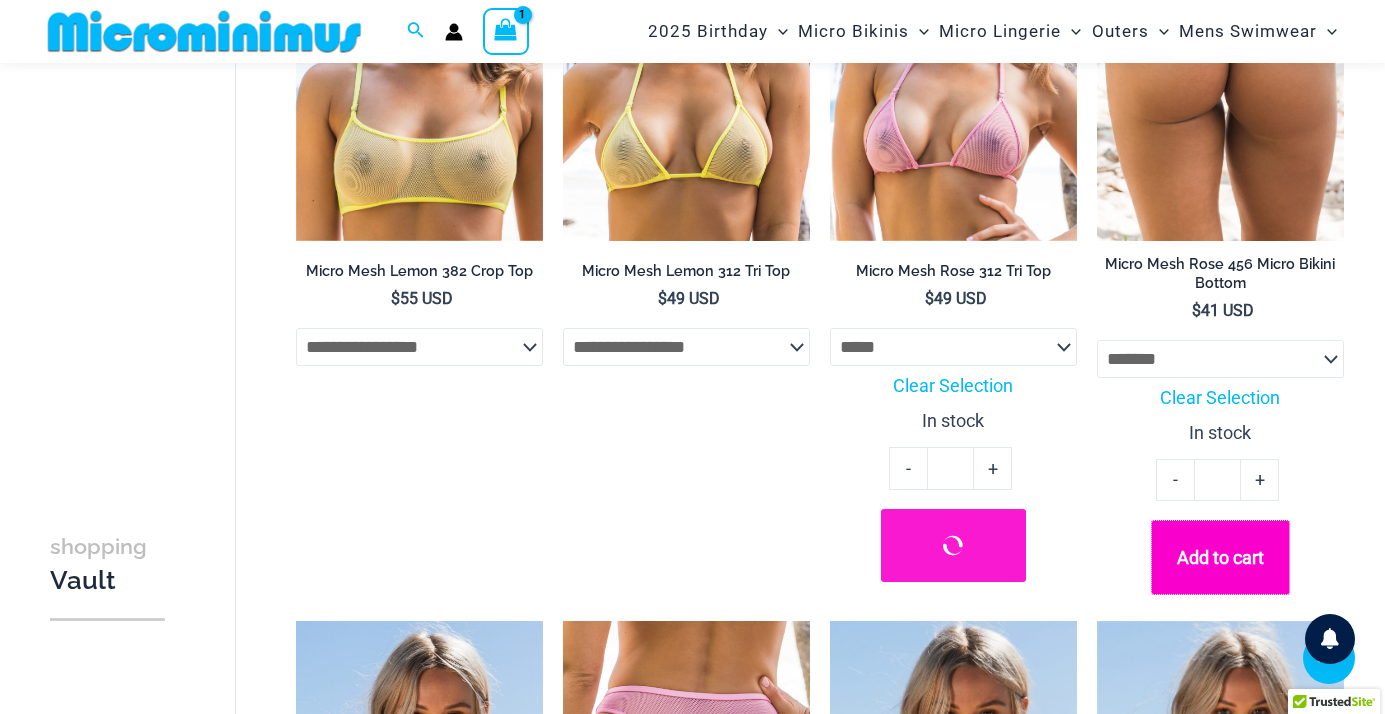 click on "Add to cart" 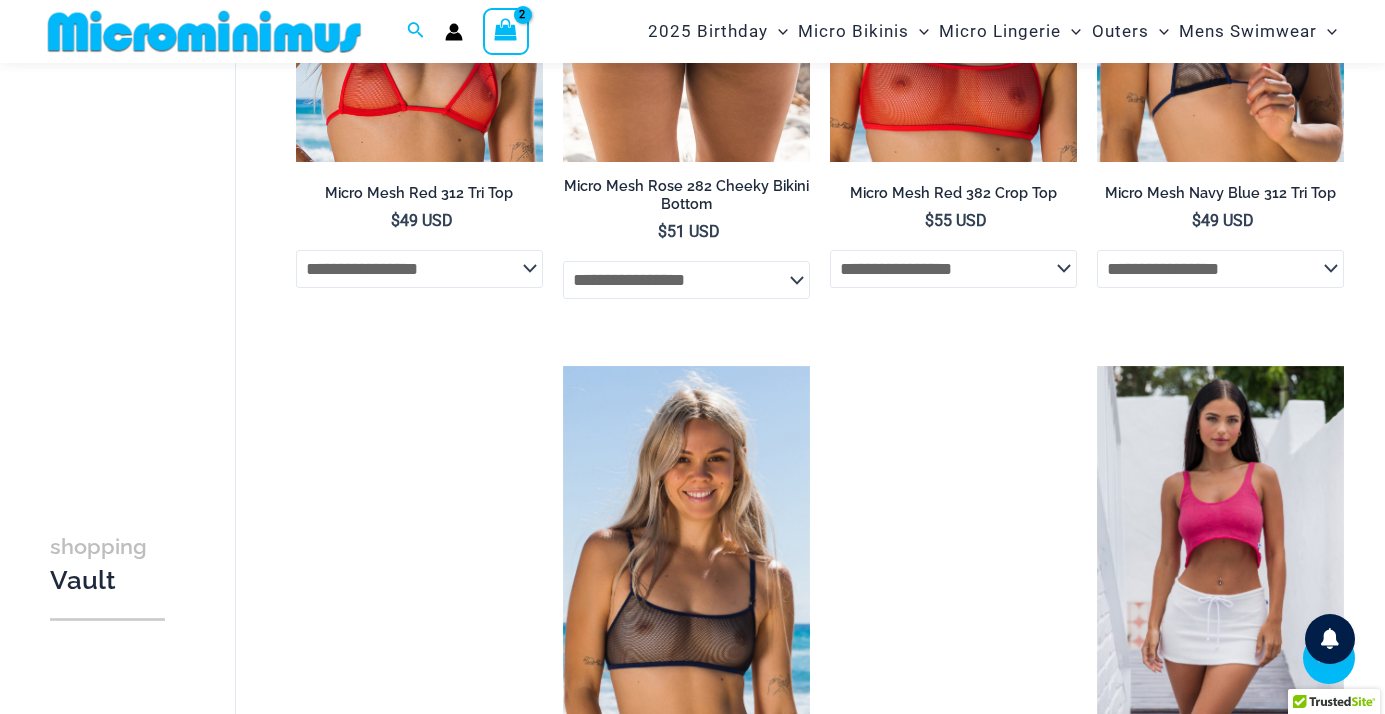 scroll, scrollTop: 1268, scrollLeft: 0, axis: vertical 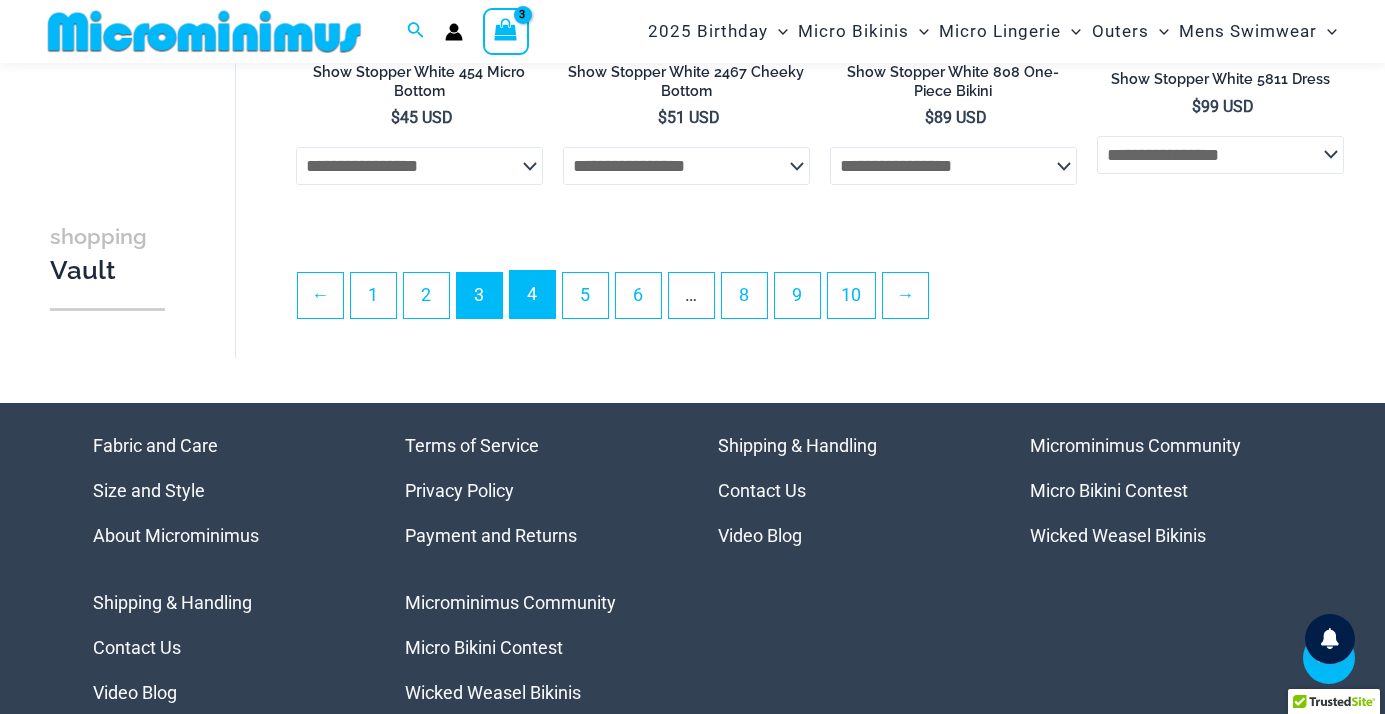 click on "4" at bounding box center (532, 294) 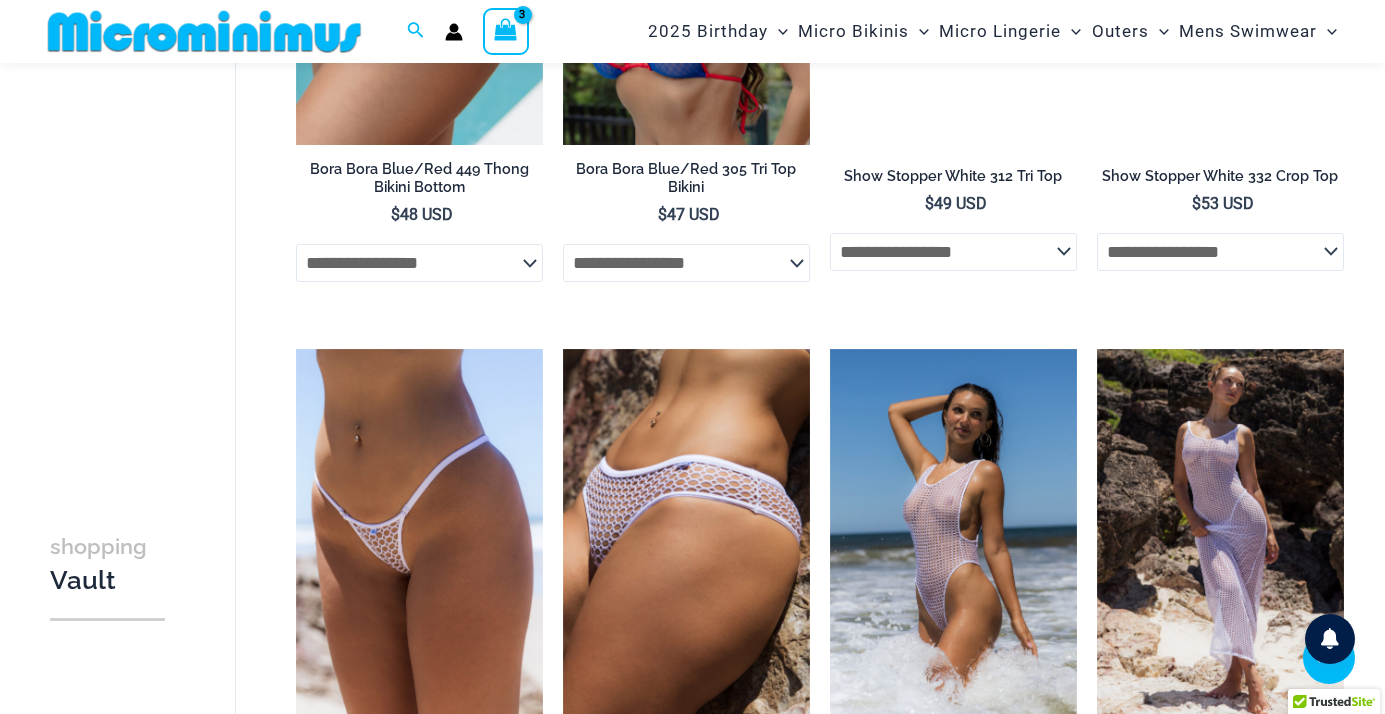 scroll, scrollTop: 4483, scrollLeft: 0, axis: vertical 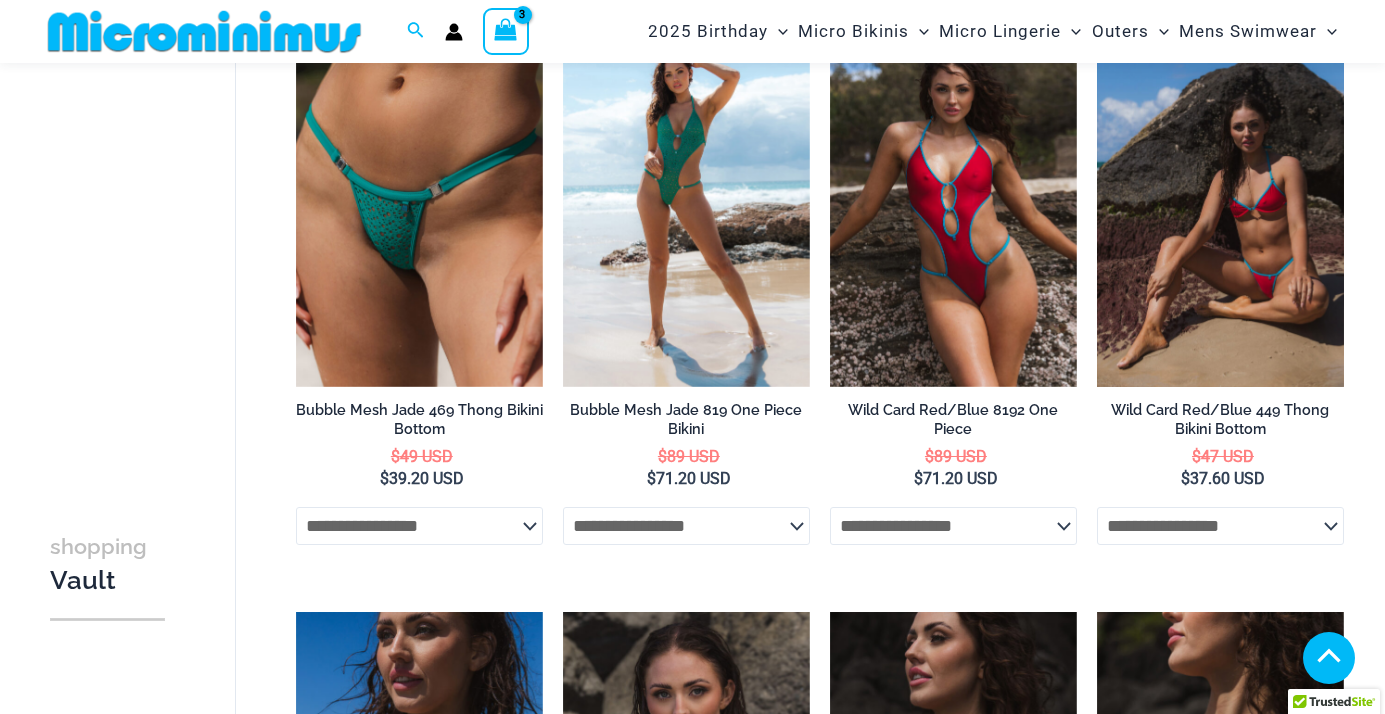 click on "**********" 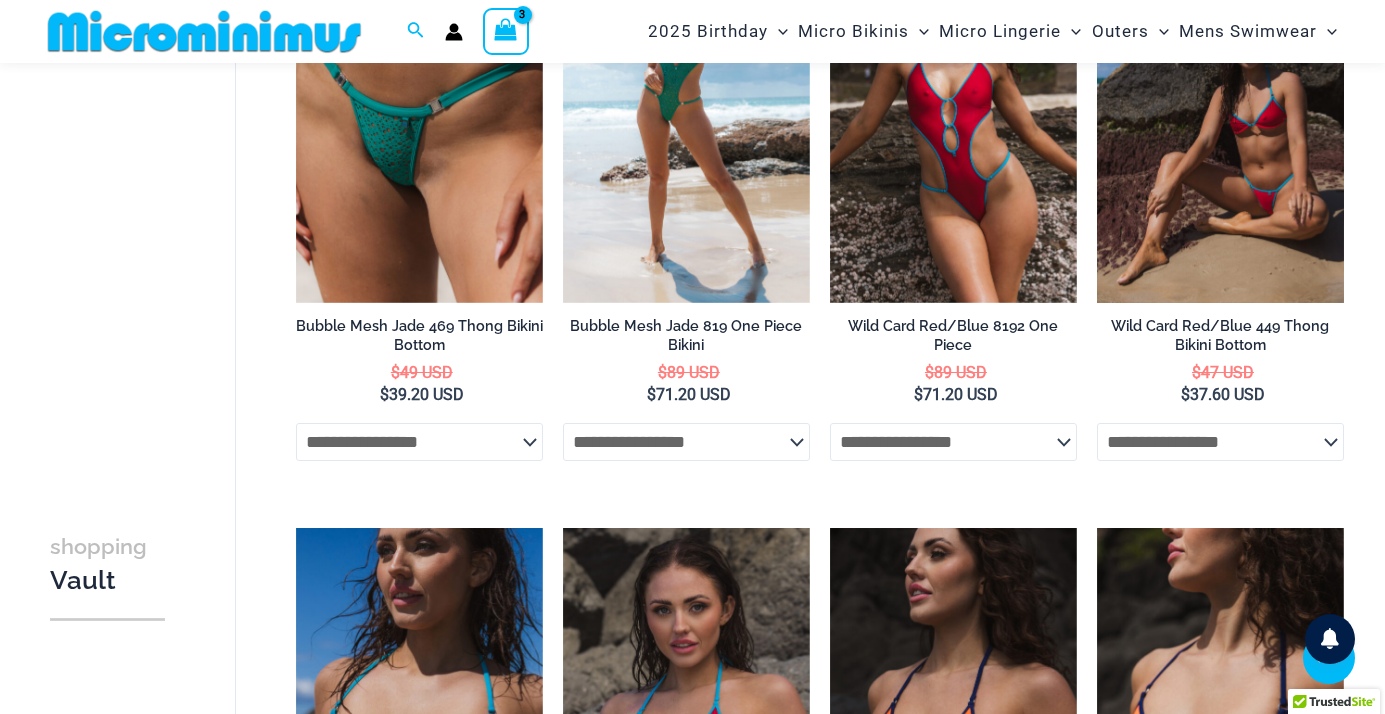 select on "*******" 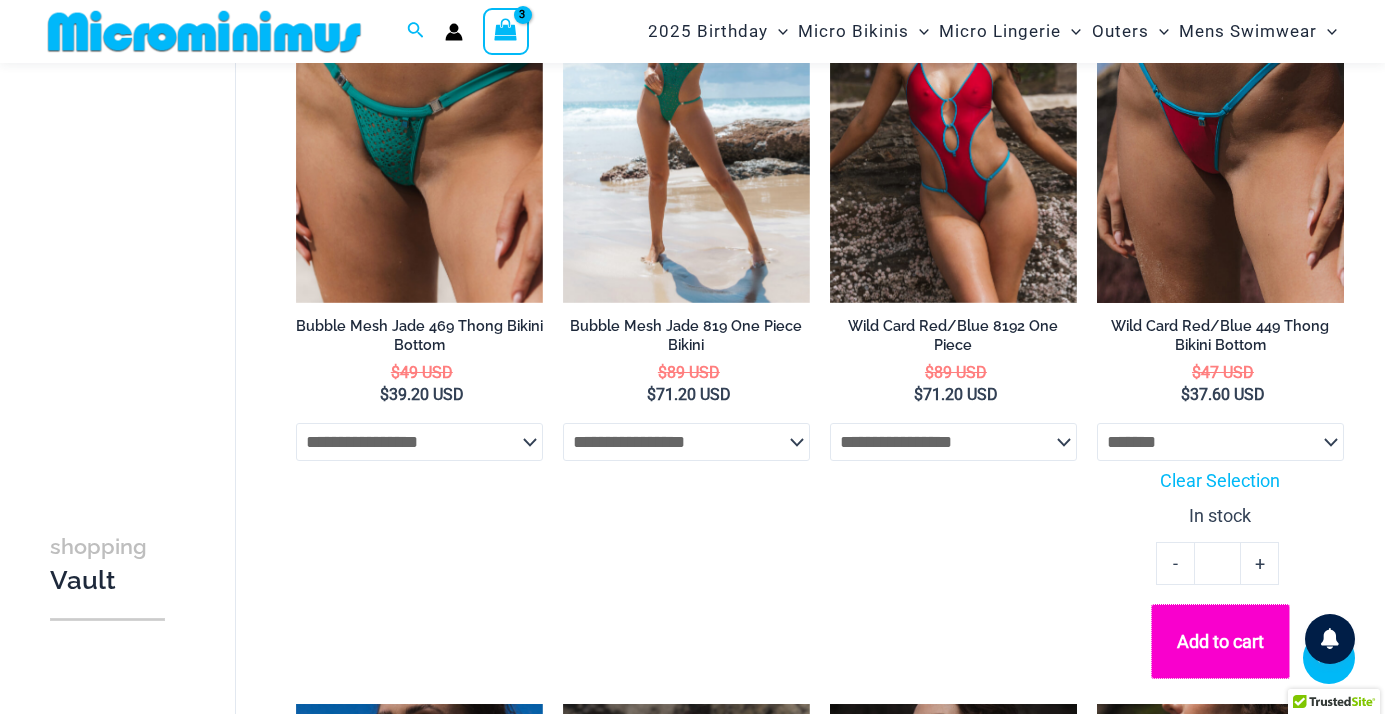 click on "Add to cart" 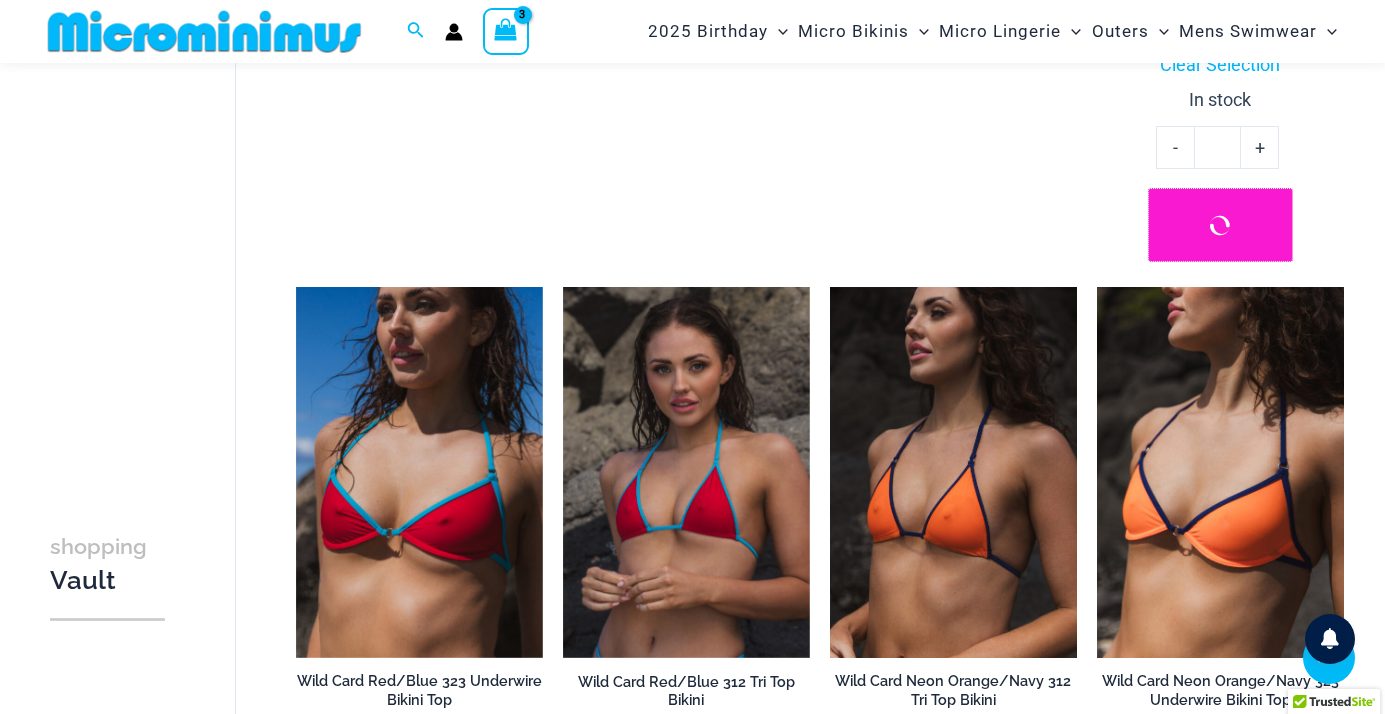 scroll, scrollTop: 2661, scrollLeft: 0, axis: vertical 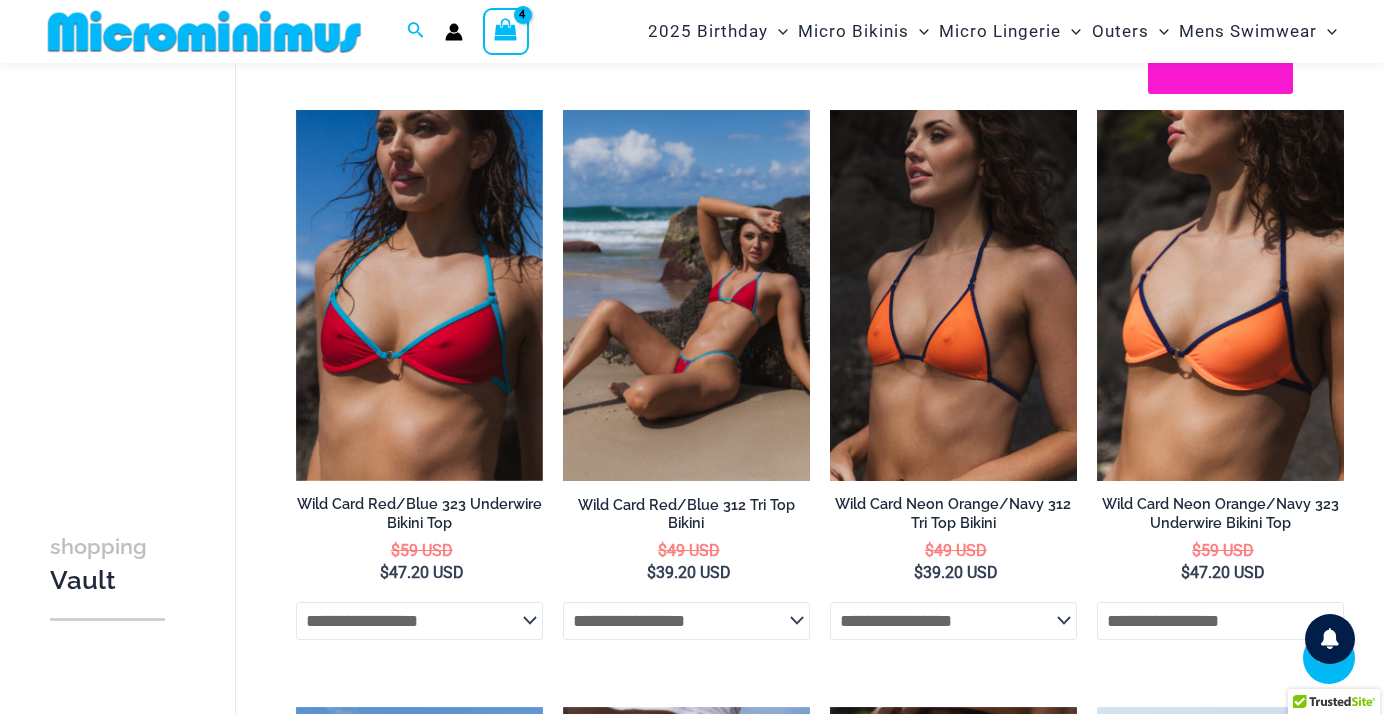 click on "**********" 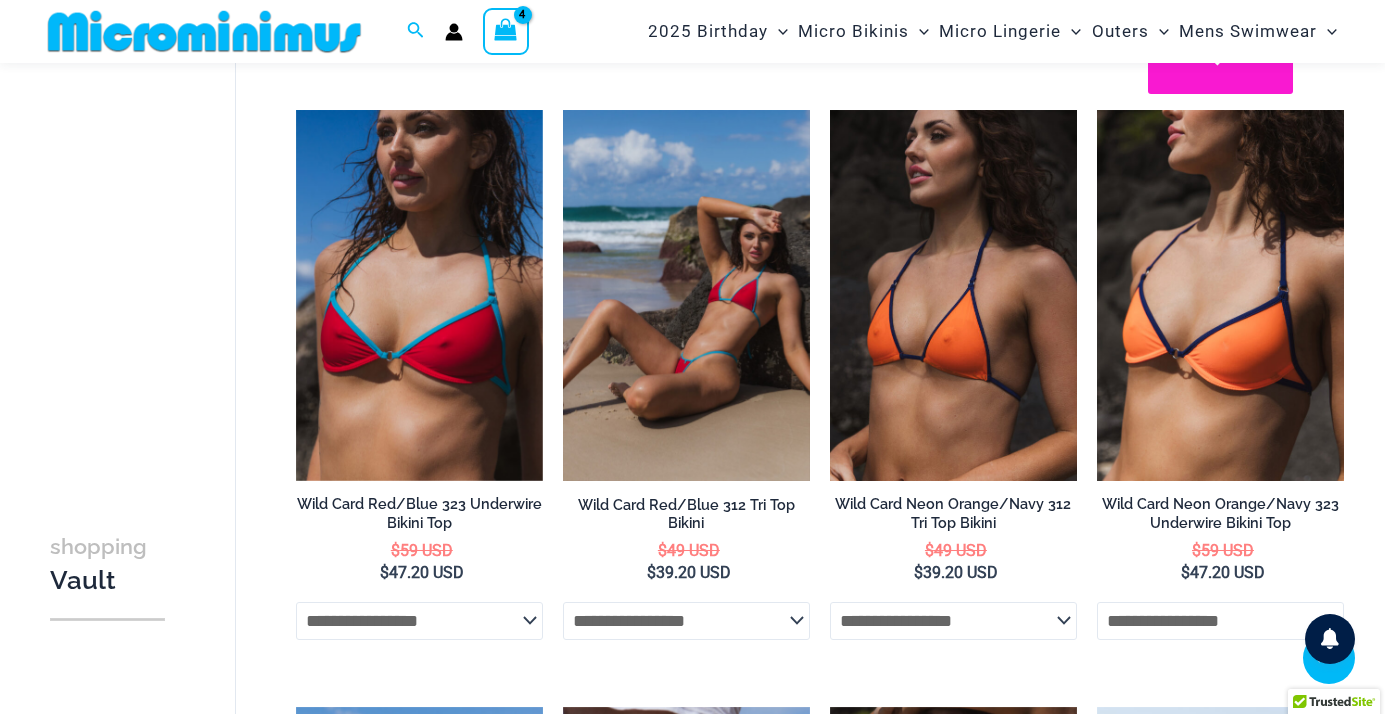 scroll, scrollTop: 2795, scrollLeft: 0, axis: vertical 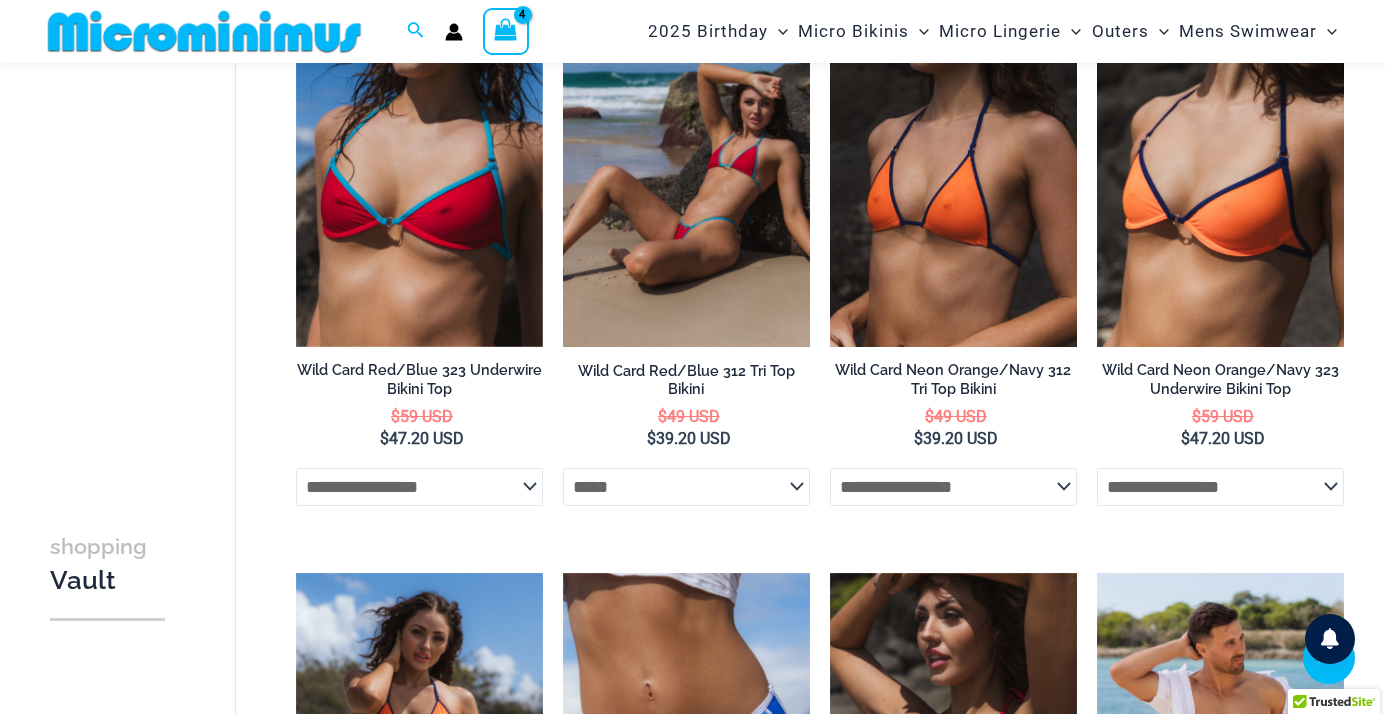 select on "*****" 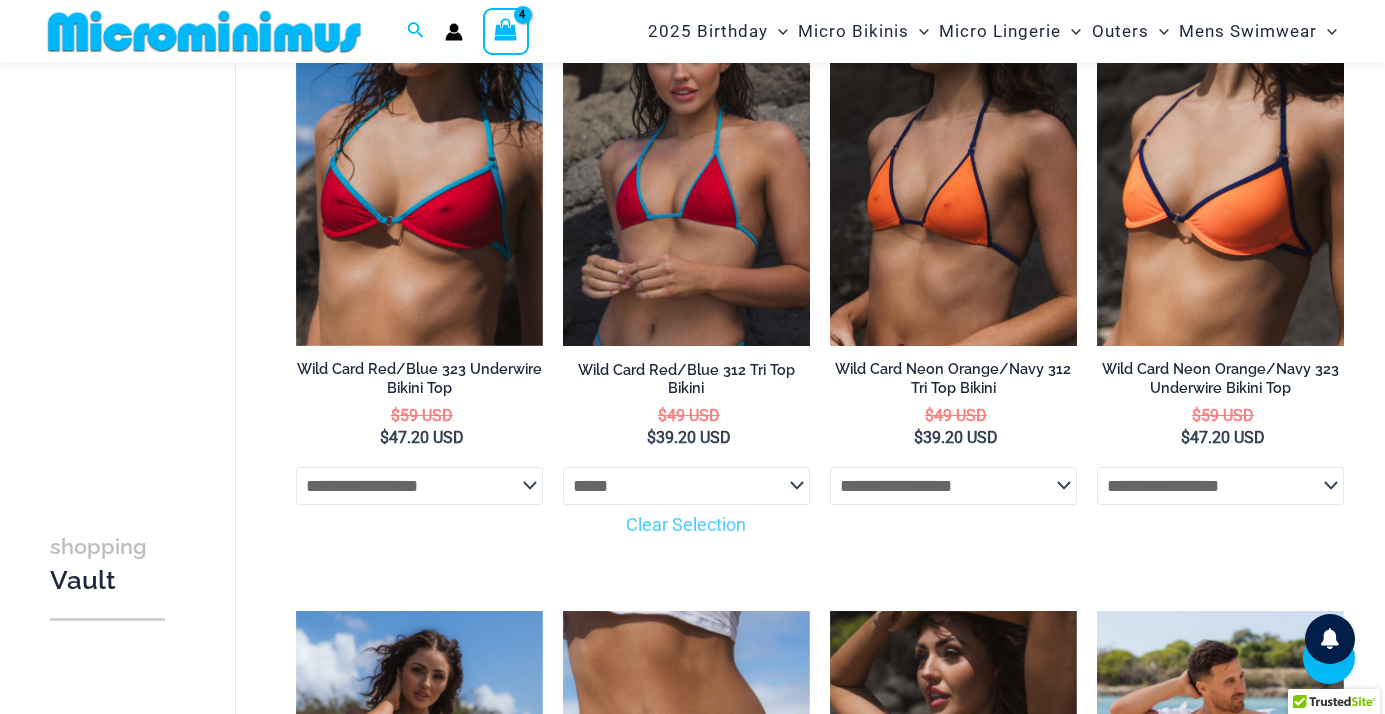 scroll, scrollTop: 2794, scrollLeft: 0, axis: vertical 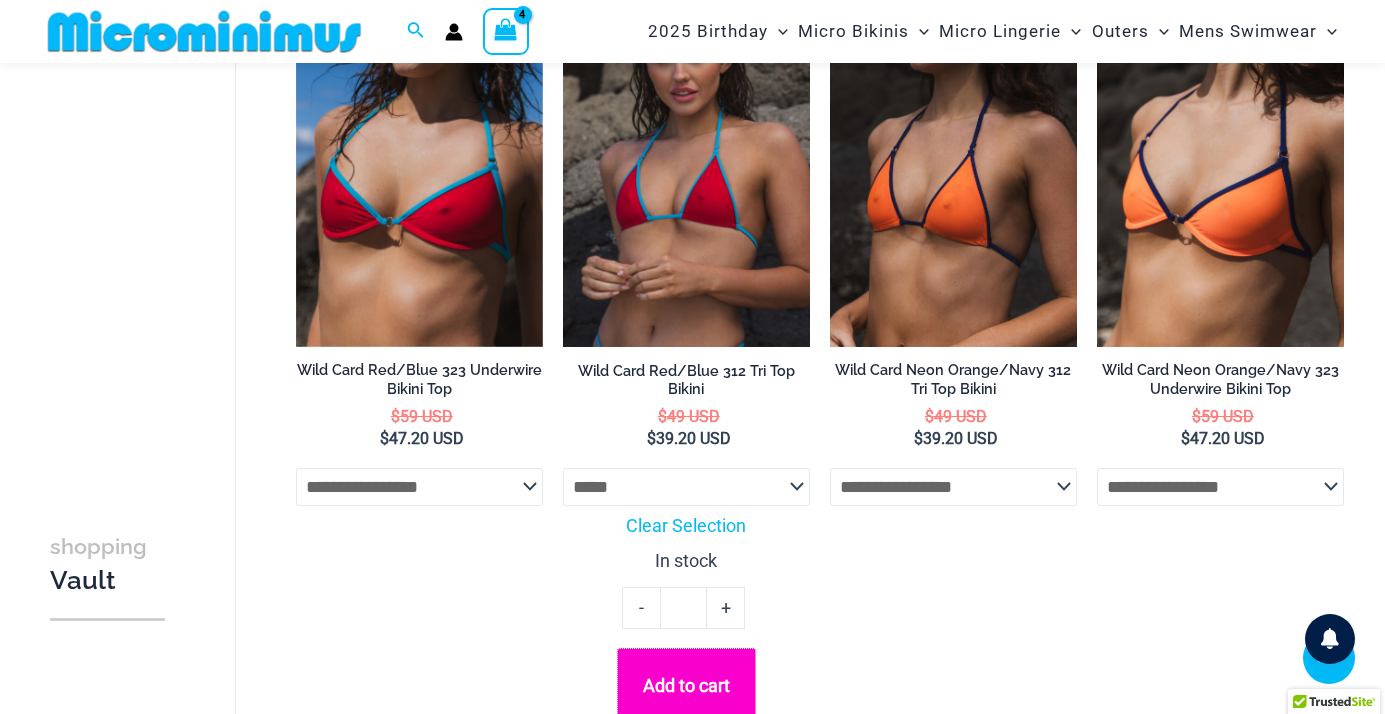 click on "Add to cart" 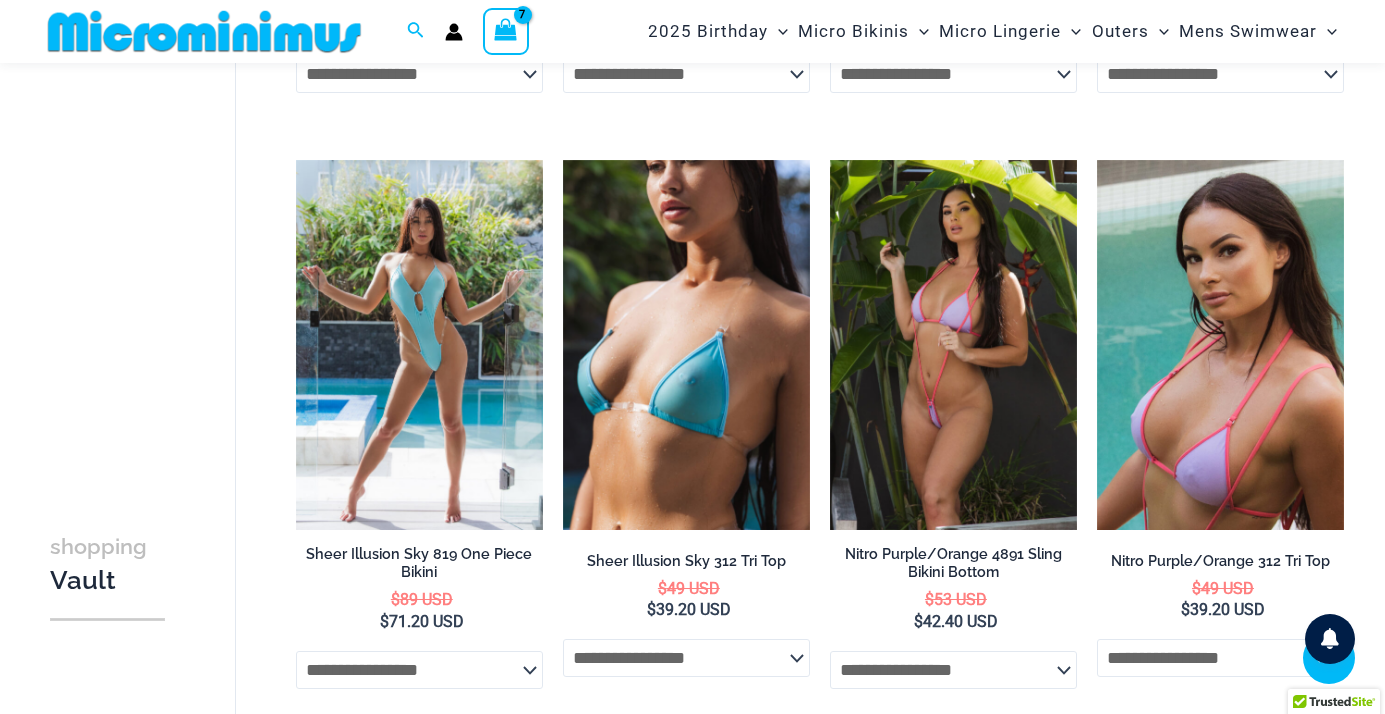 scroll, scrollTop: 4655, scrollLeft: 0, axis: vertical 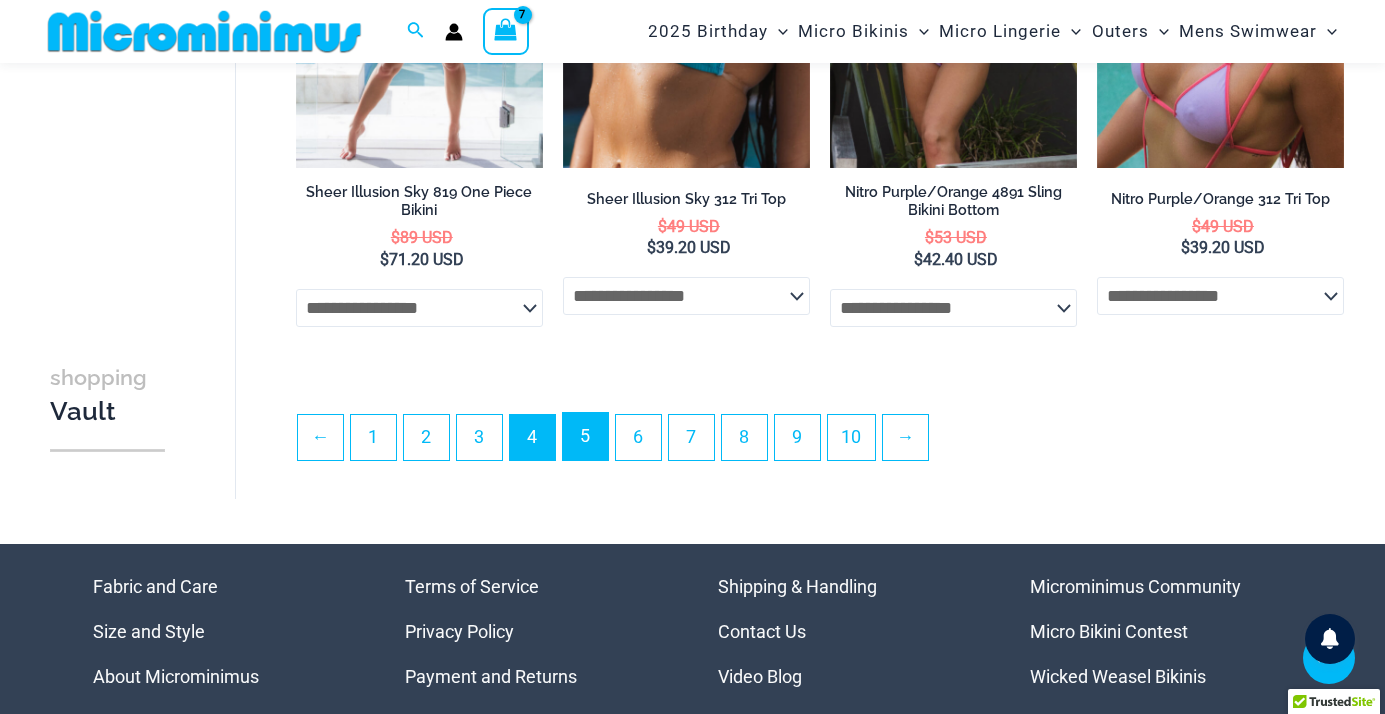 click on "5" at bounding box center (585, 436) 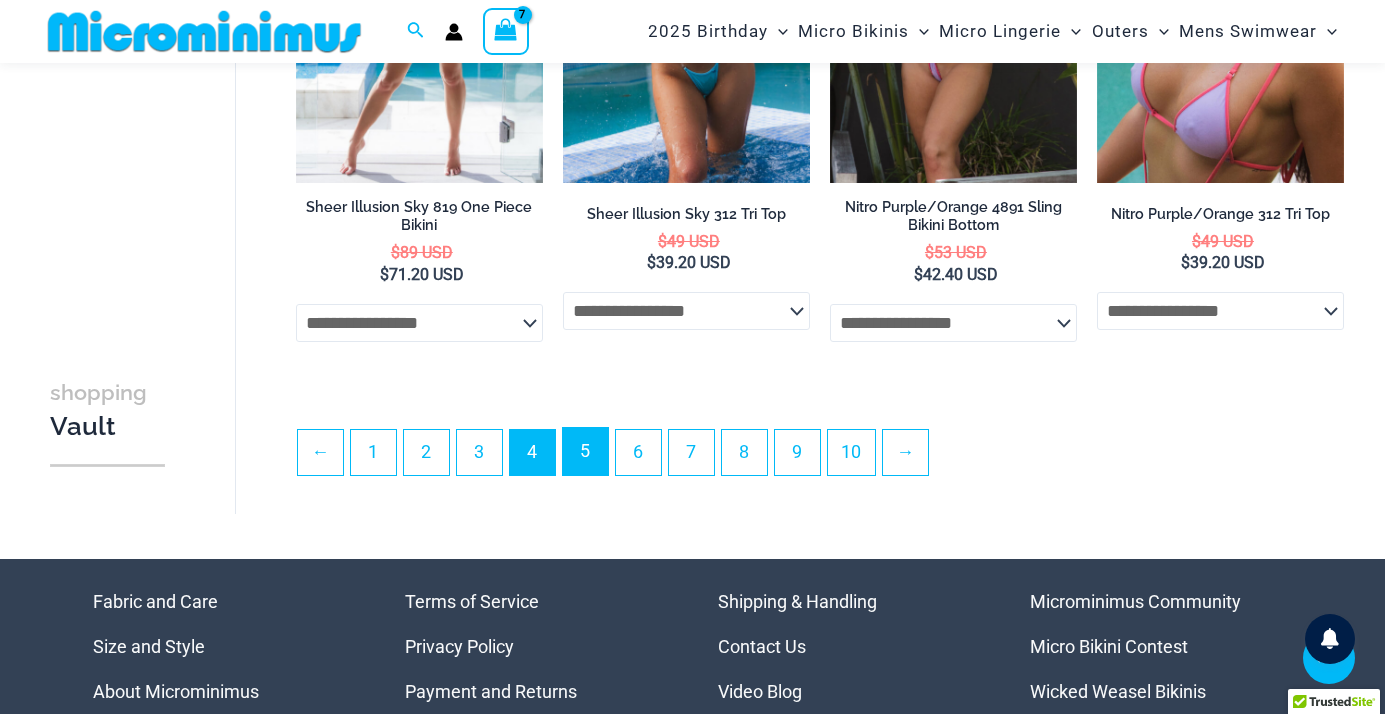 scroll, scrollTop: 4913, scrollLeft: 0, axis: vertical 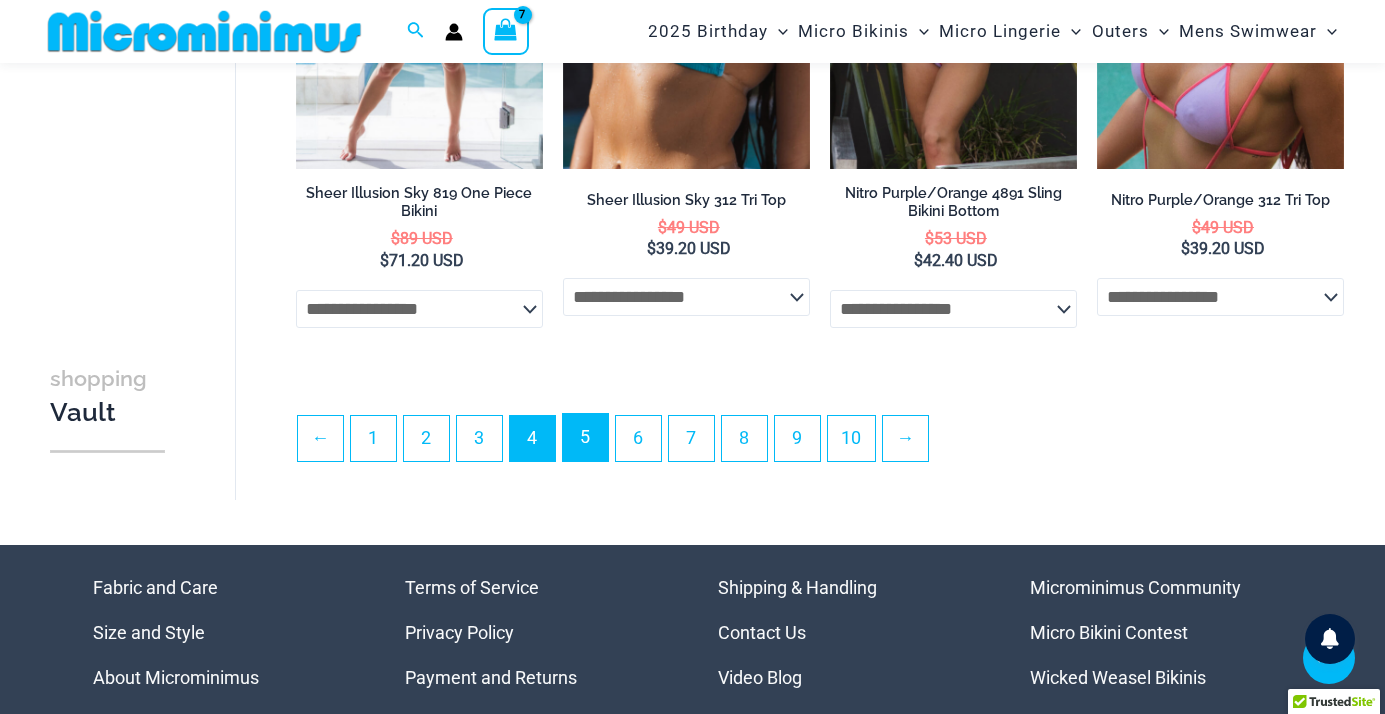 click on "5" at bounding box center (585, 437) 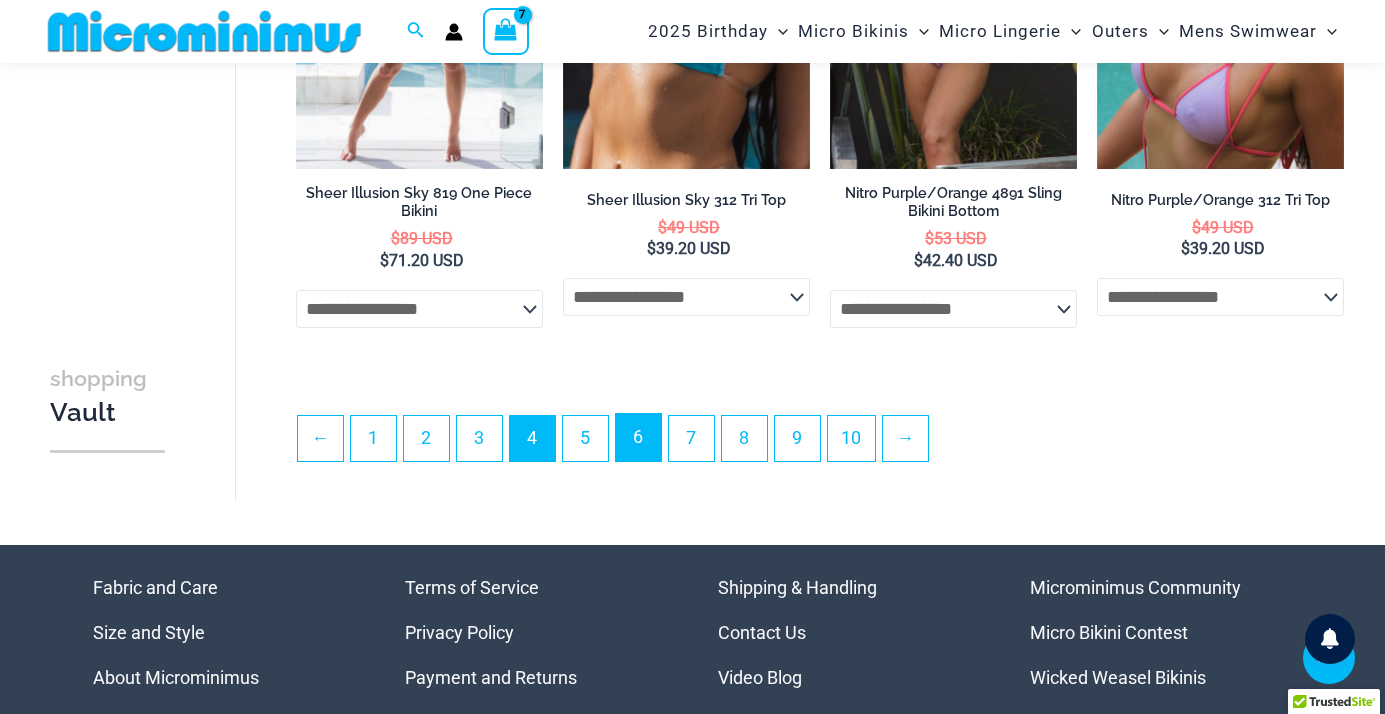 click on "6" at bounding box center (638, 437) 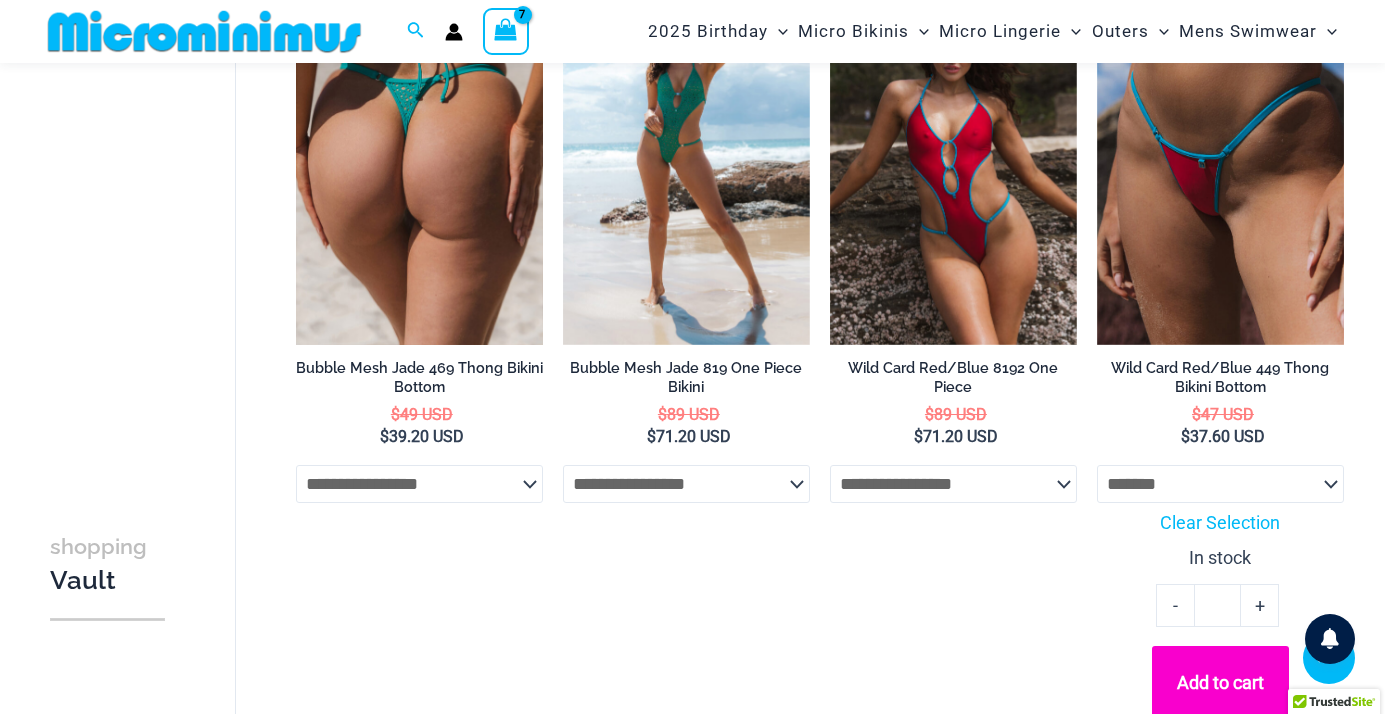 scroll, scrollTop: 1961, scrollLeft: 0, axis: vertical 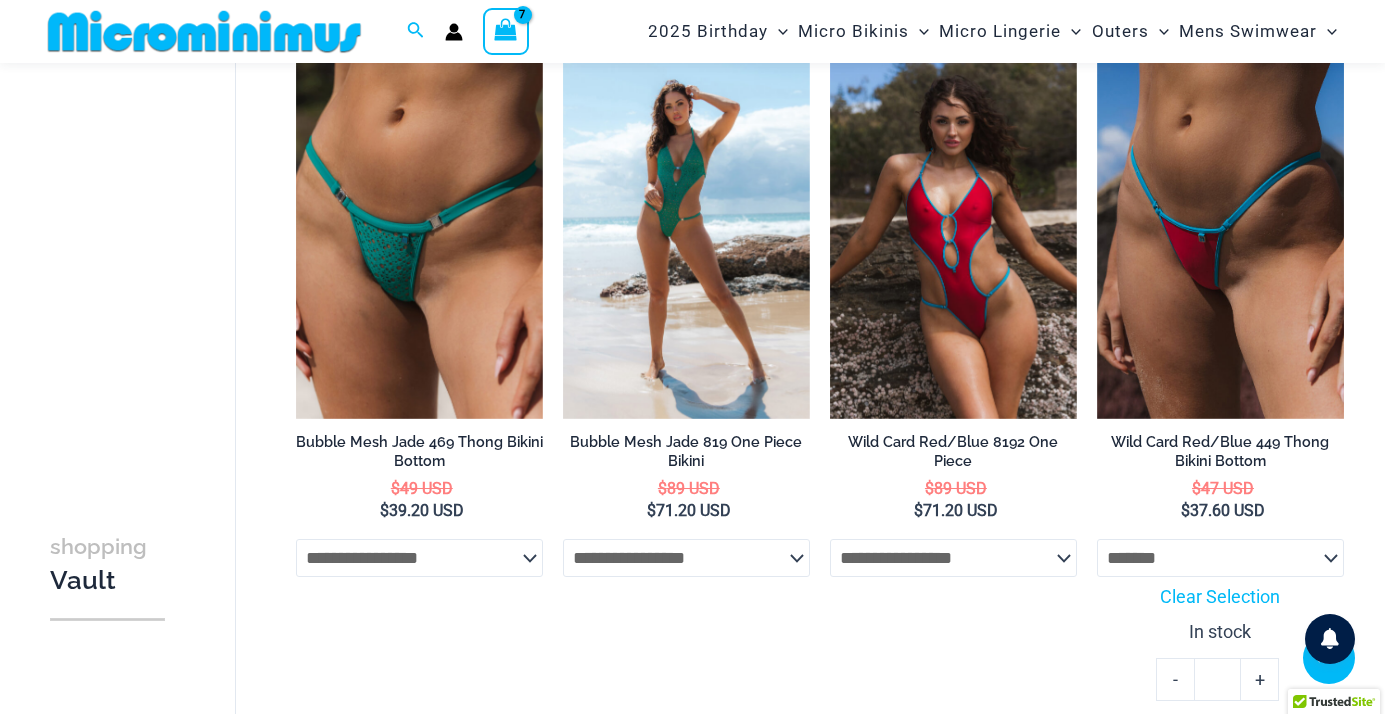 click 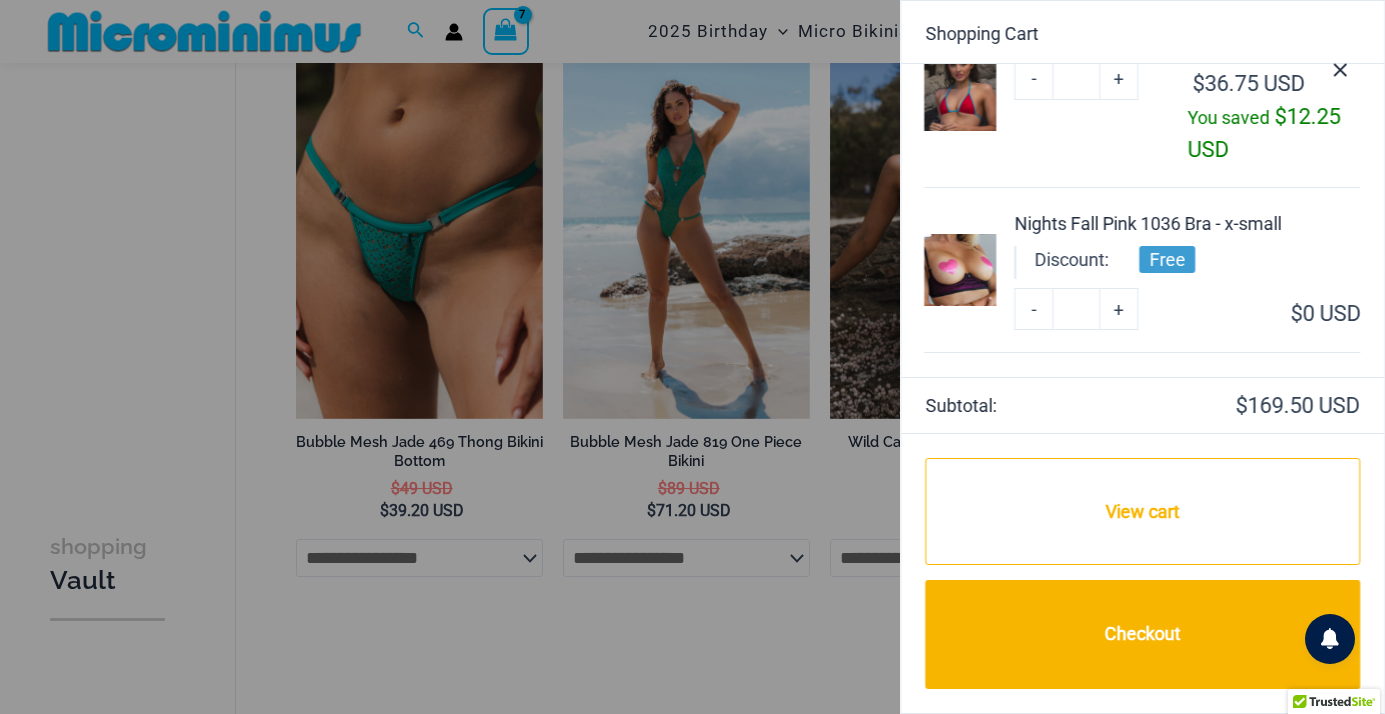 scroll, scrollTop: 1205, scrollLeft: 0, axis: vertical 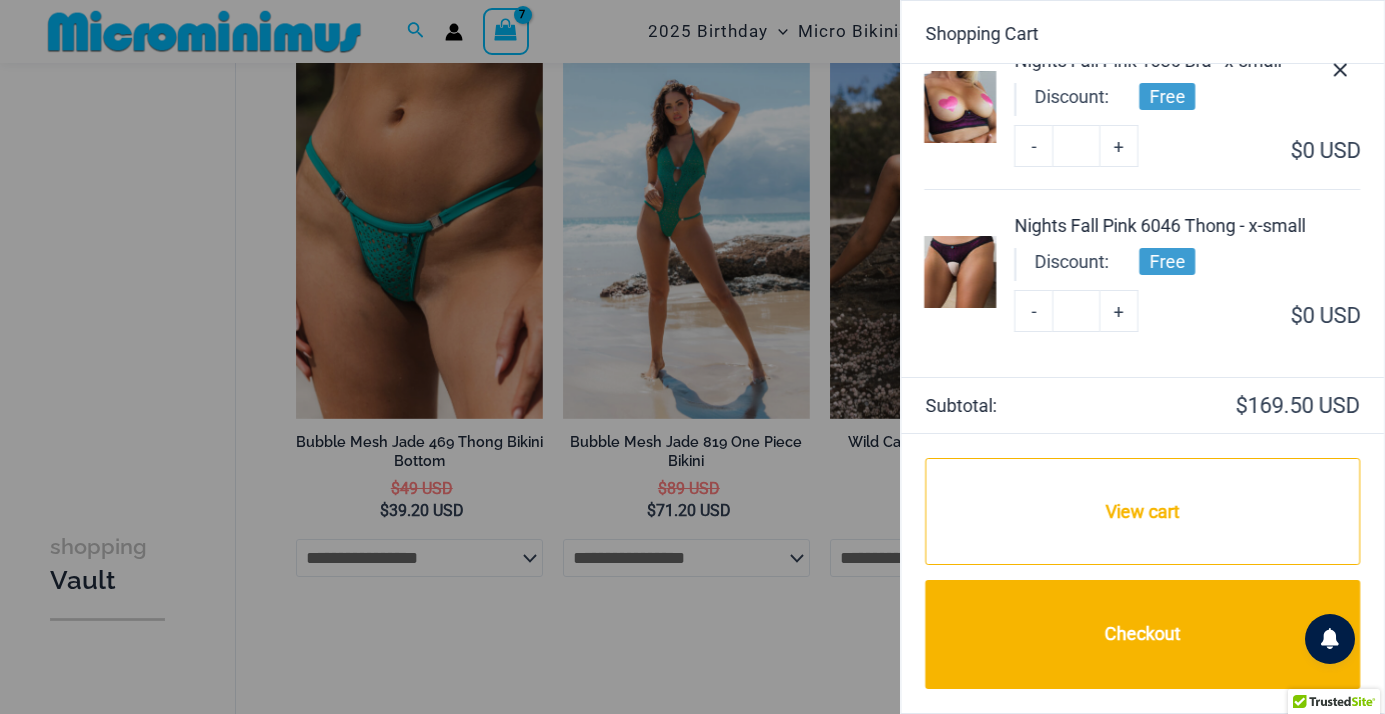 click on "Nights Fall Pink 6046 Thong - x-small" at bounding box center (1188, 225) 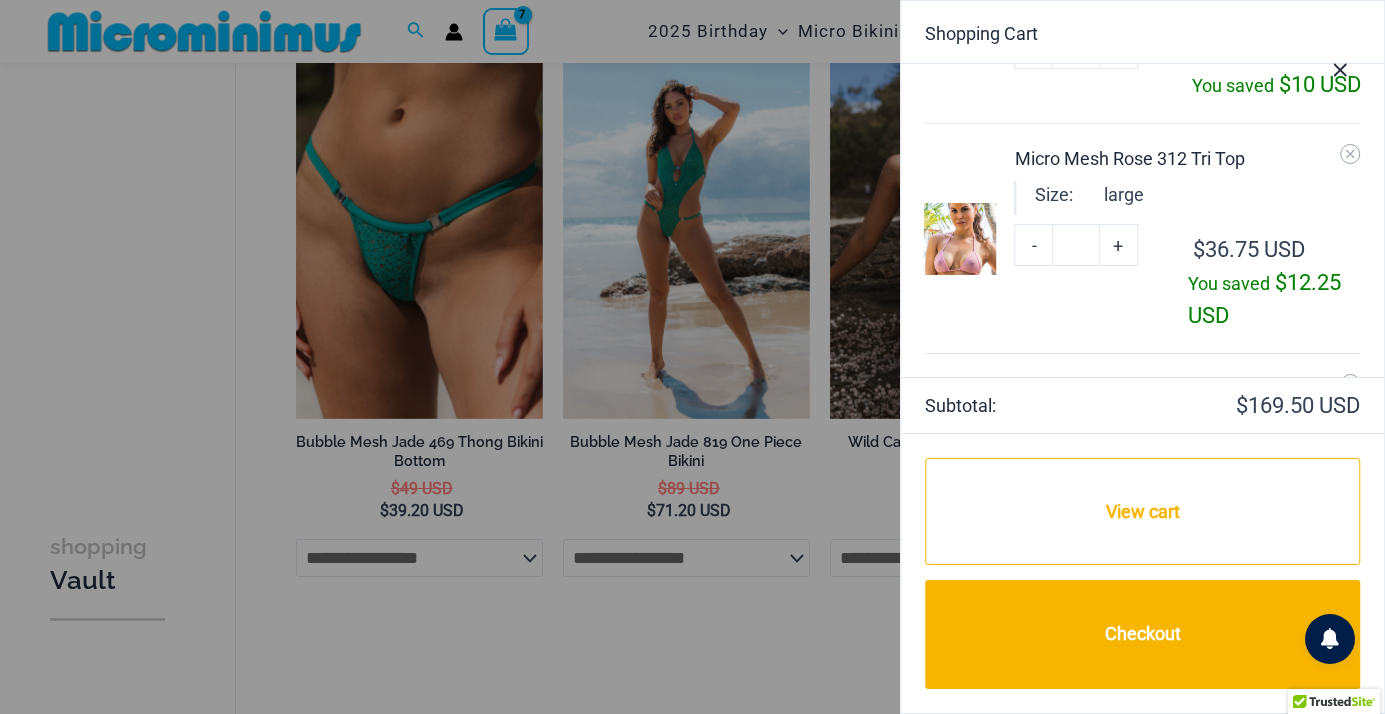 scroll, scrollTop: 0, scrollLeft: 0, axis: both 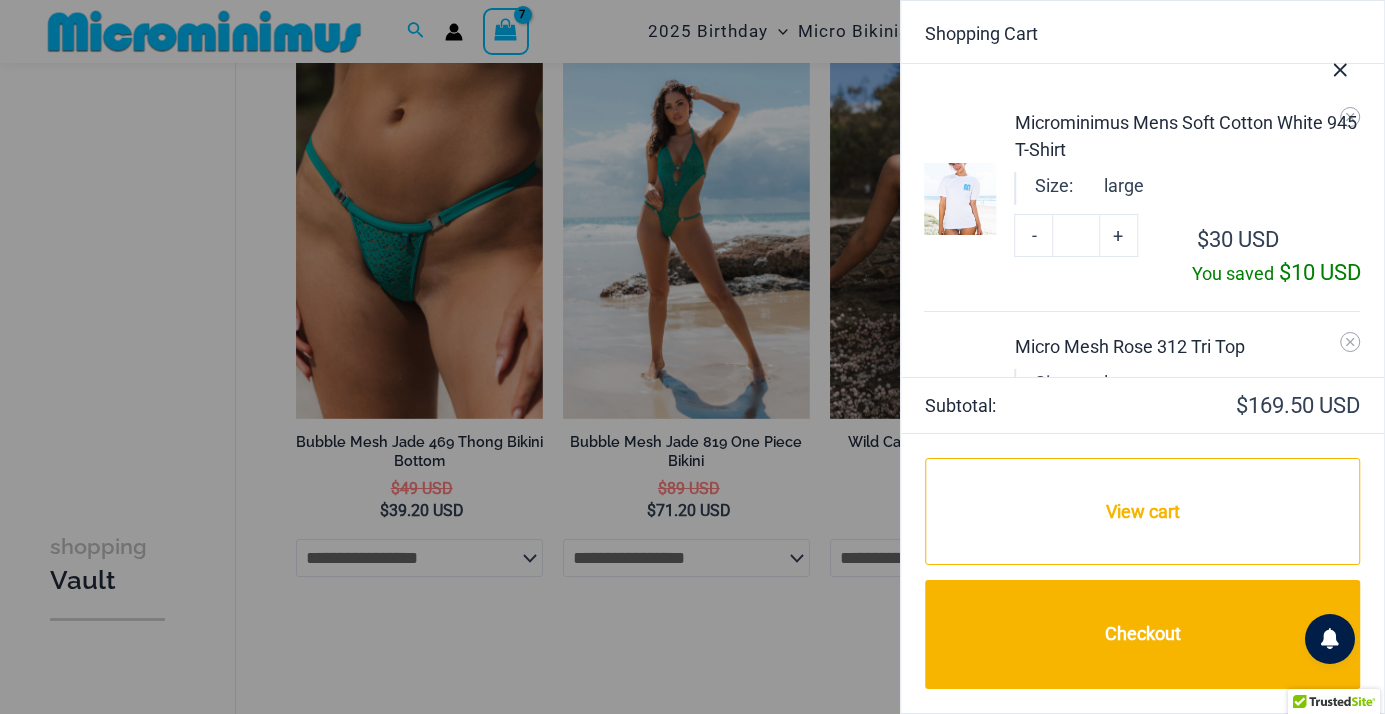 click at bounding box center [692, 357] 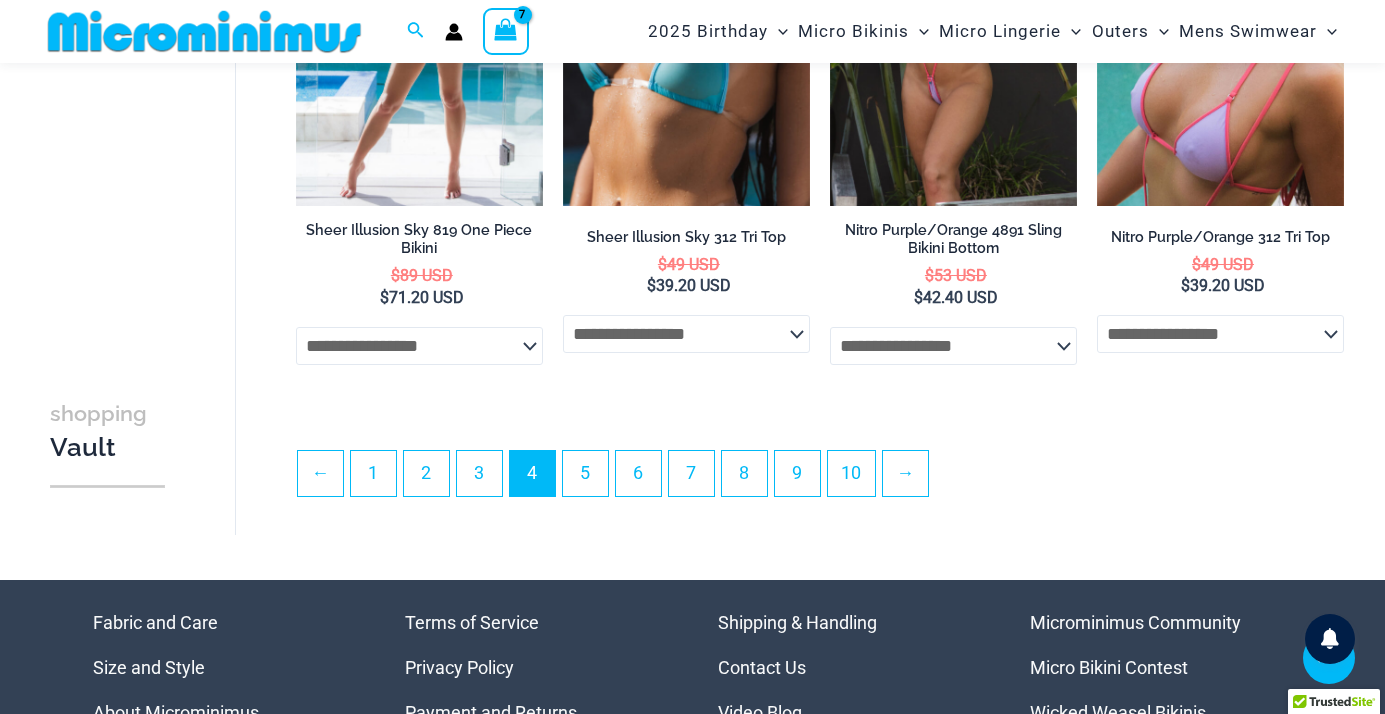 scroll, scrollTop: 4902, scrollLeft: 0, axis: vertical 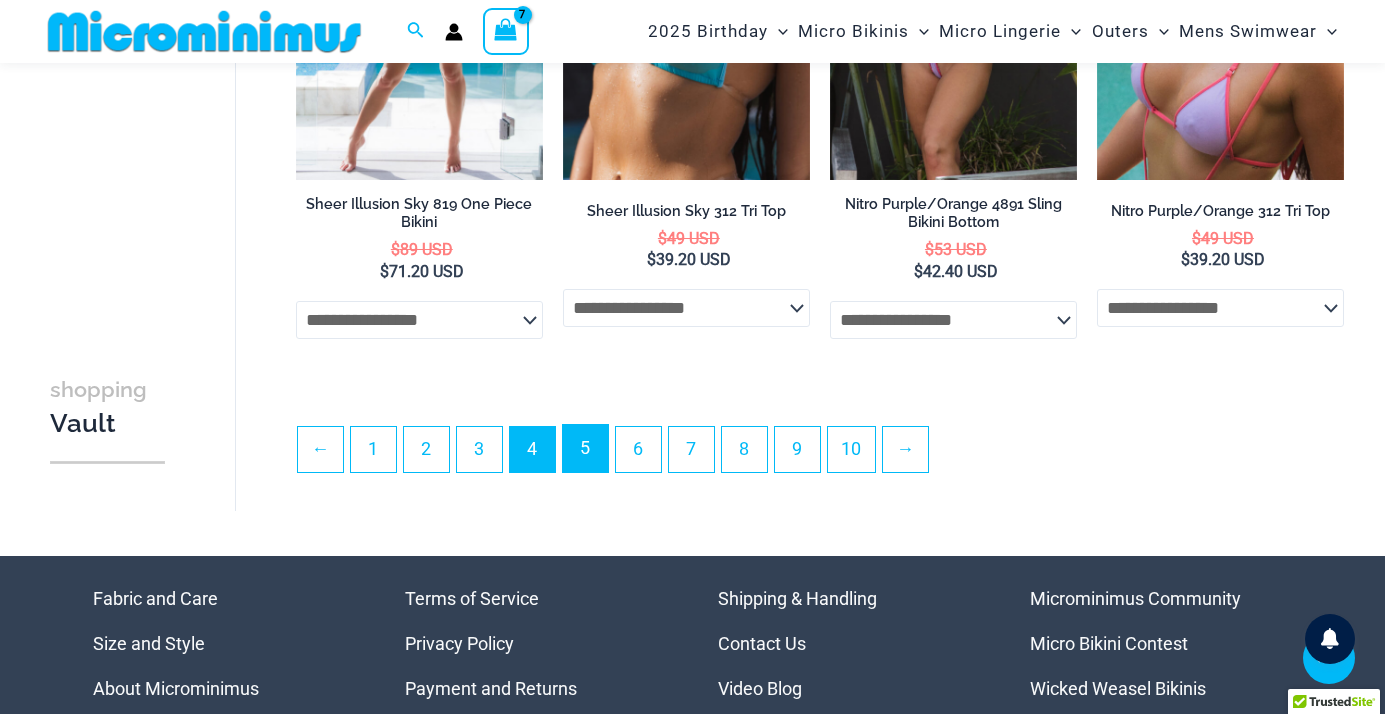 click on "5" at bounding box center (585, 448) 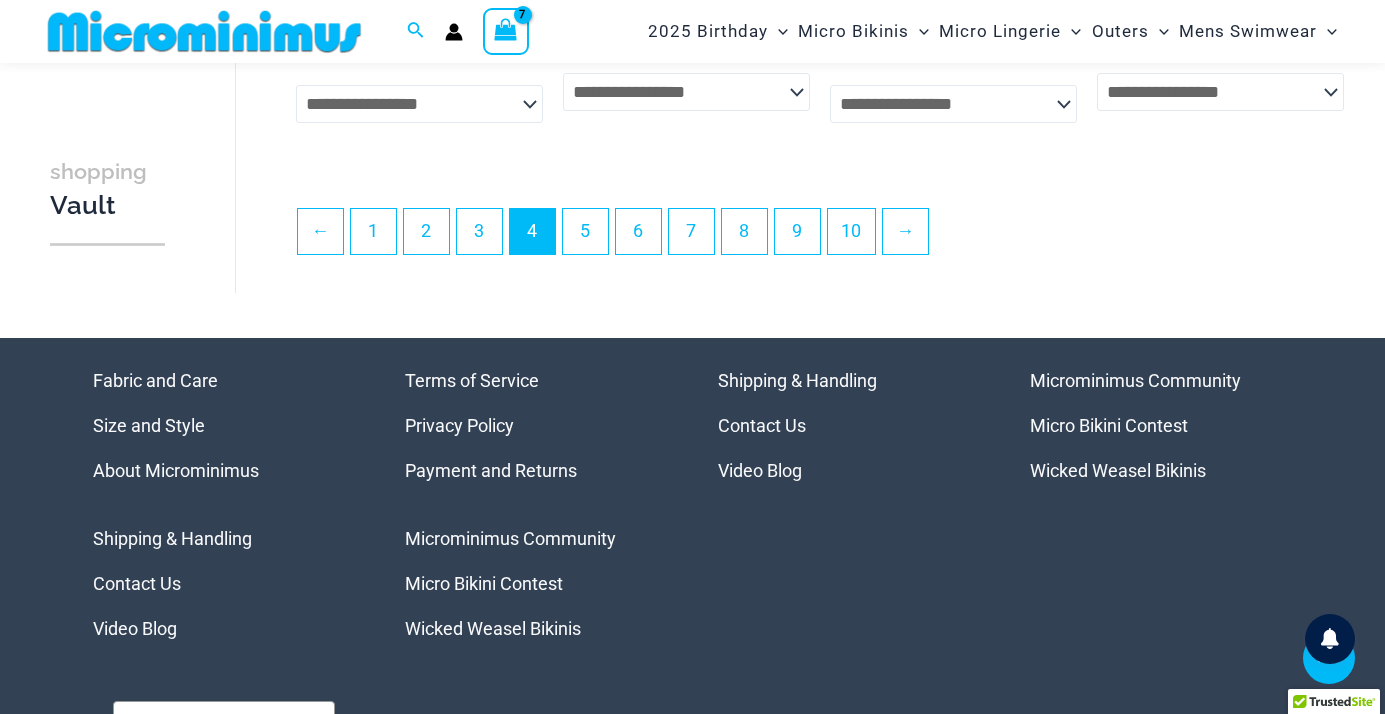 scroll, scrollTop: 5093, scrollLeft: 0, axis: vertical 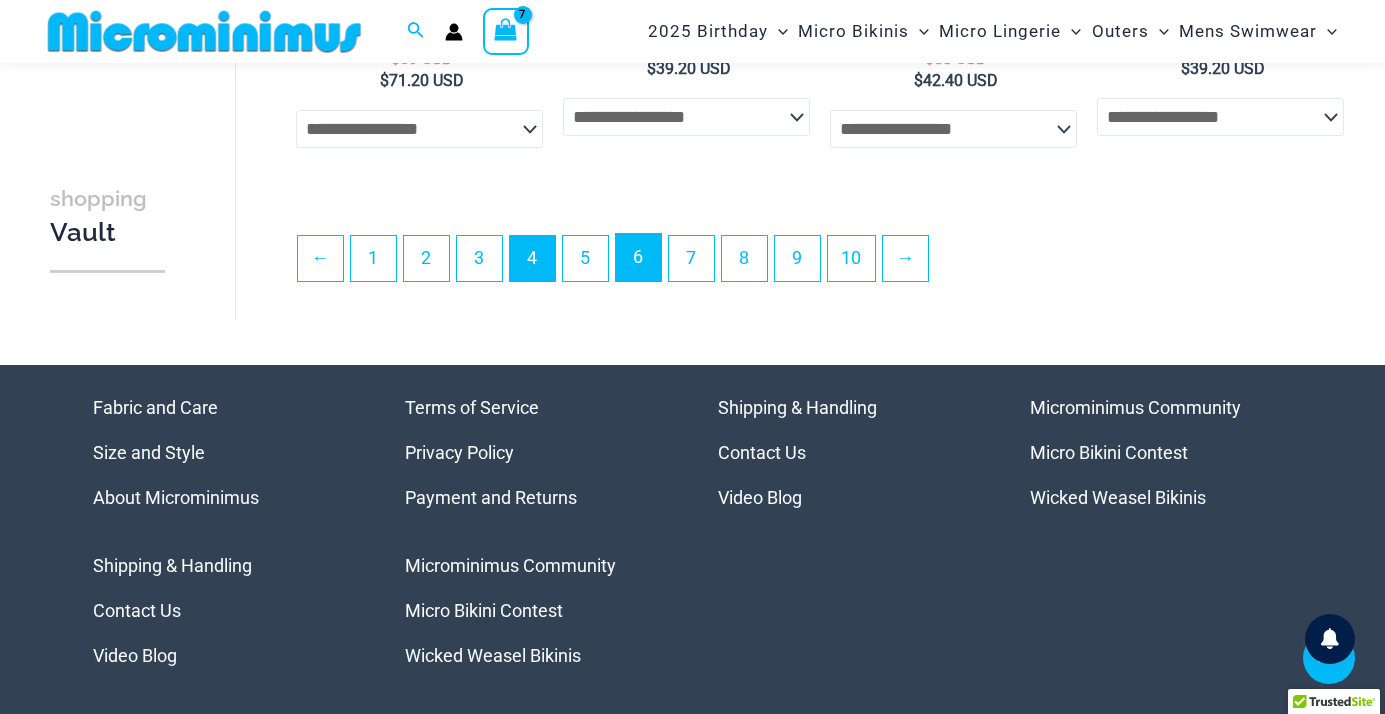 click on "6" at bounding box center (638, 257) 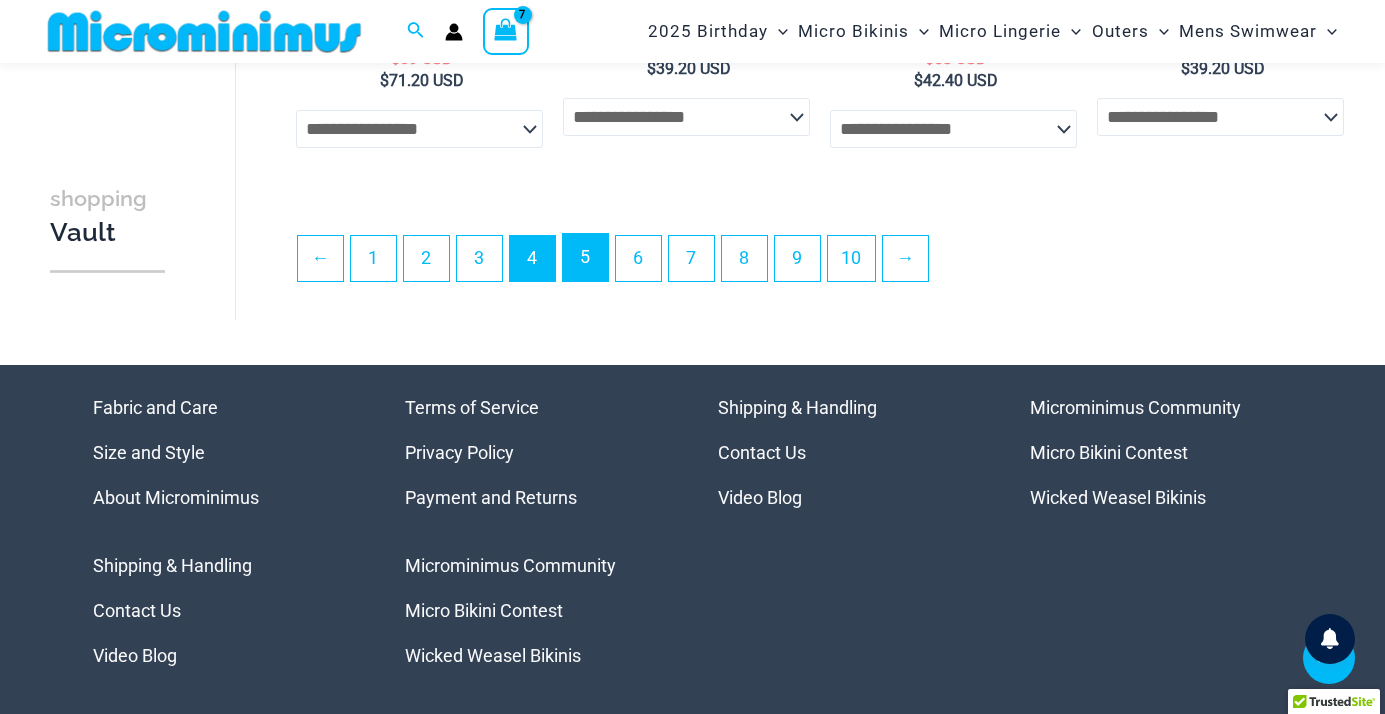 click on "5" at bounding box center (585, 257) 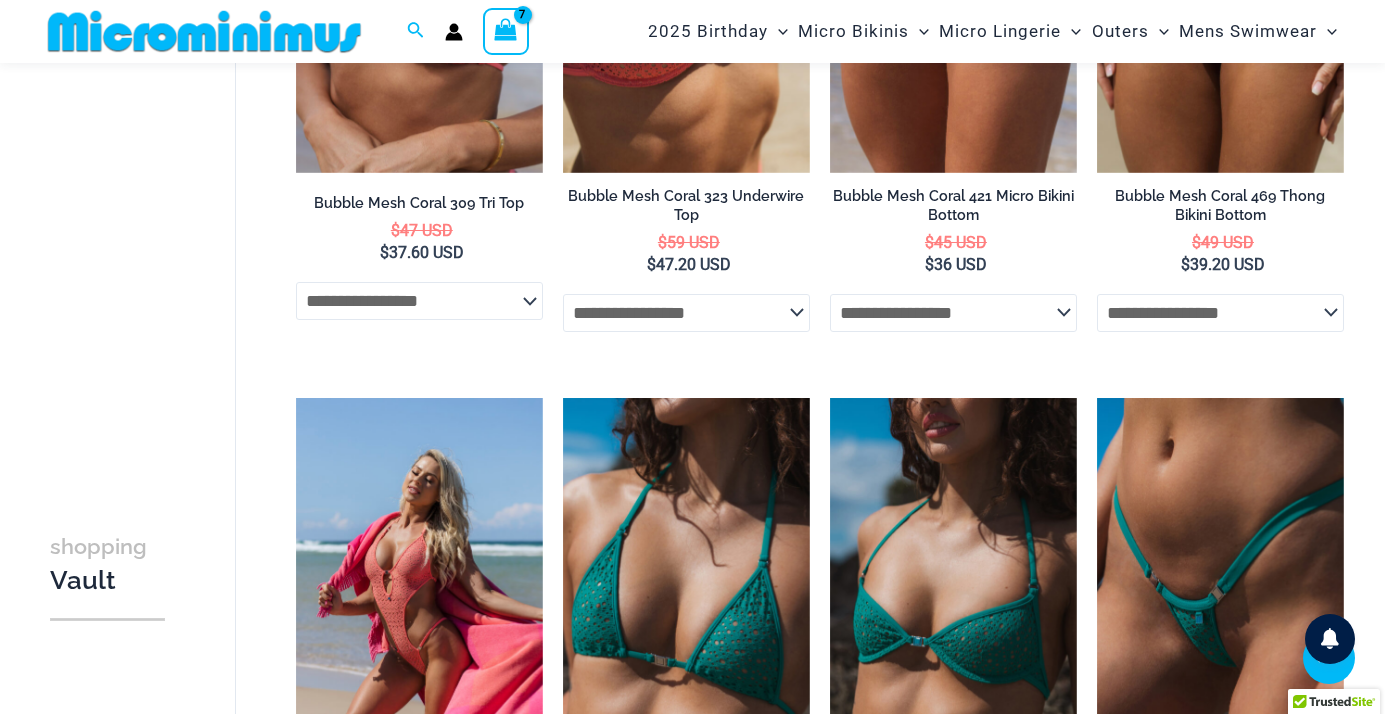 scroll, scrollTop: 860, scrollLeft: 0, axis: vertical 